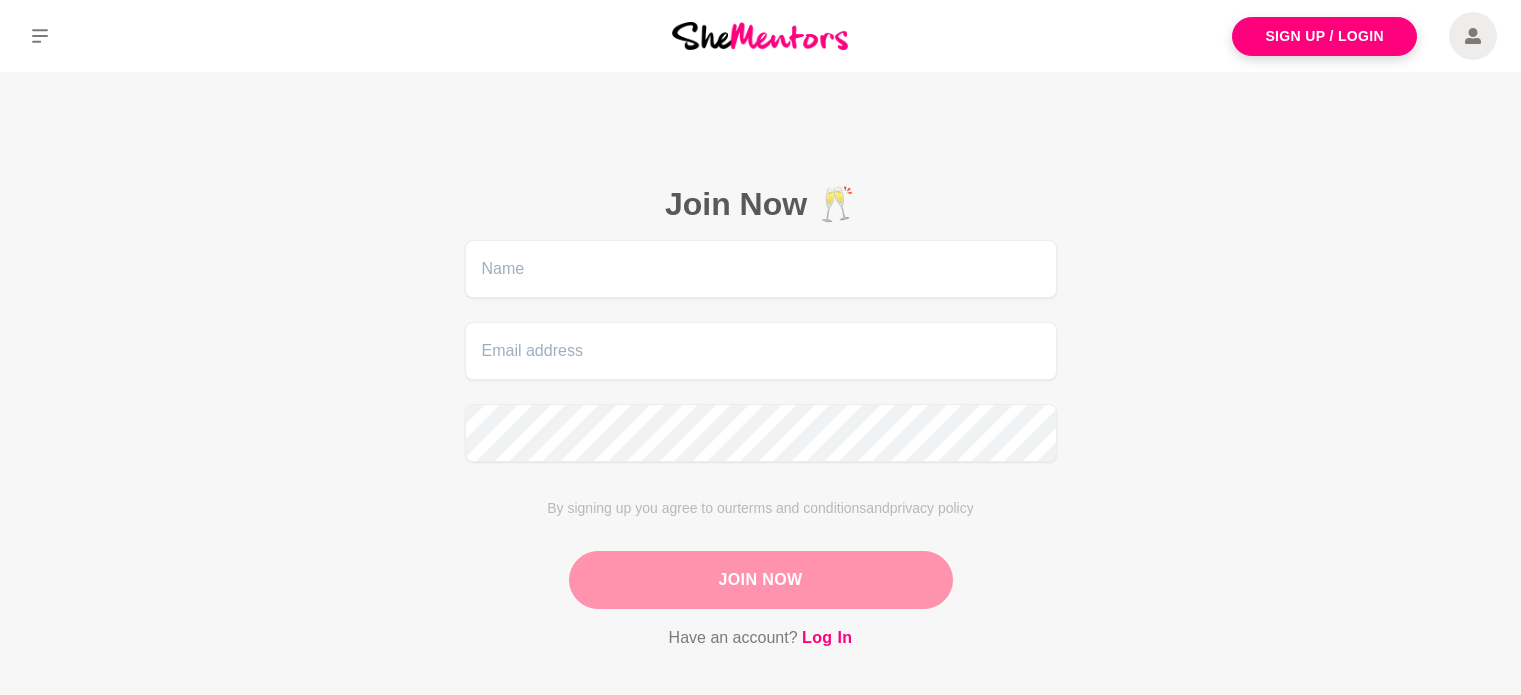 scroll, scrollTop: 0, scrollLeft: 0, axis: both 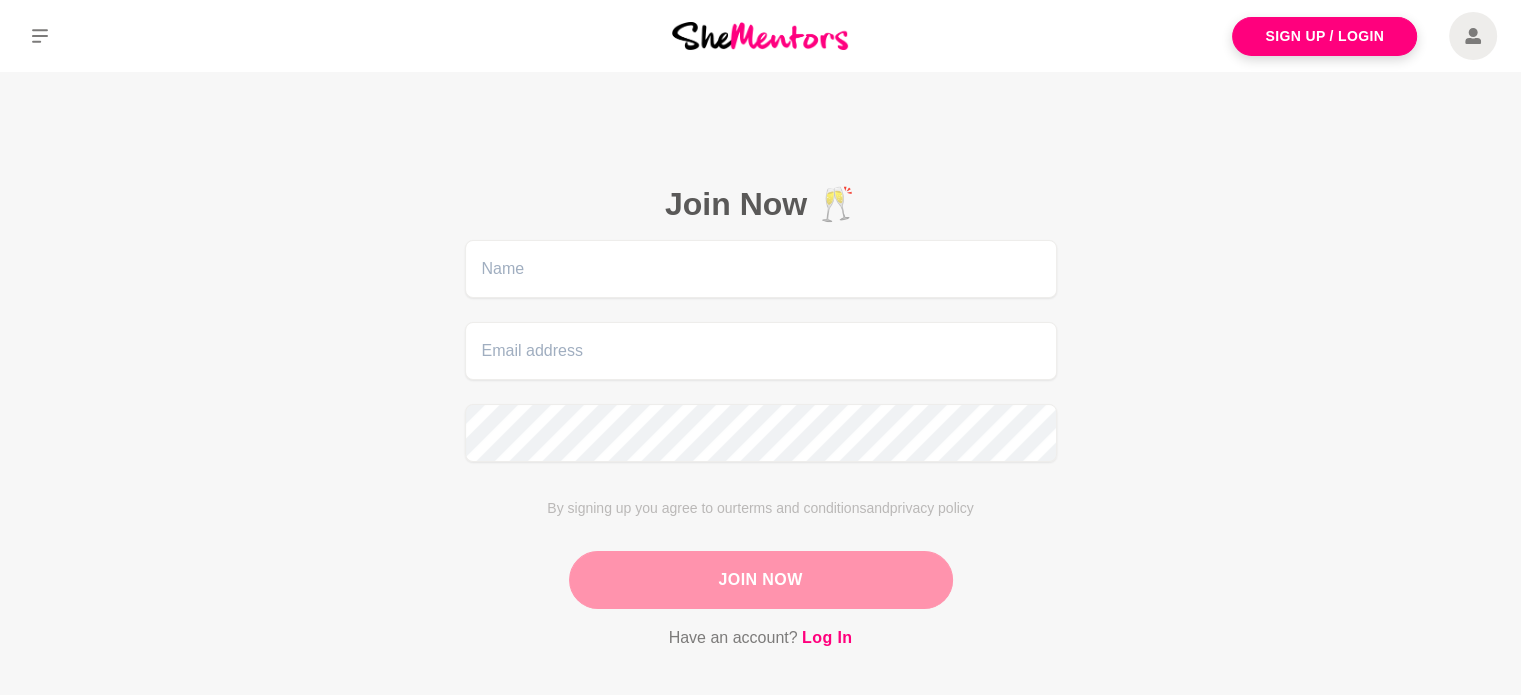 click on "Join Now 🥂 By signing up you agree to our  terms and conditions  and  privacy policy Join Now Have an account?   Log In" at bounding box center (760, 441) 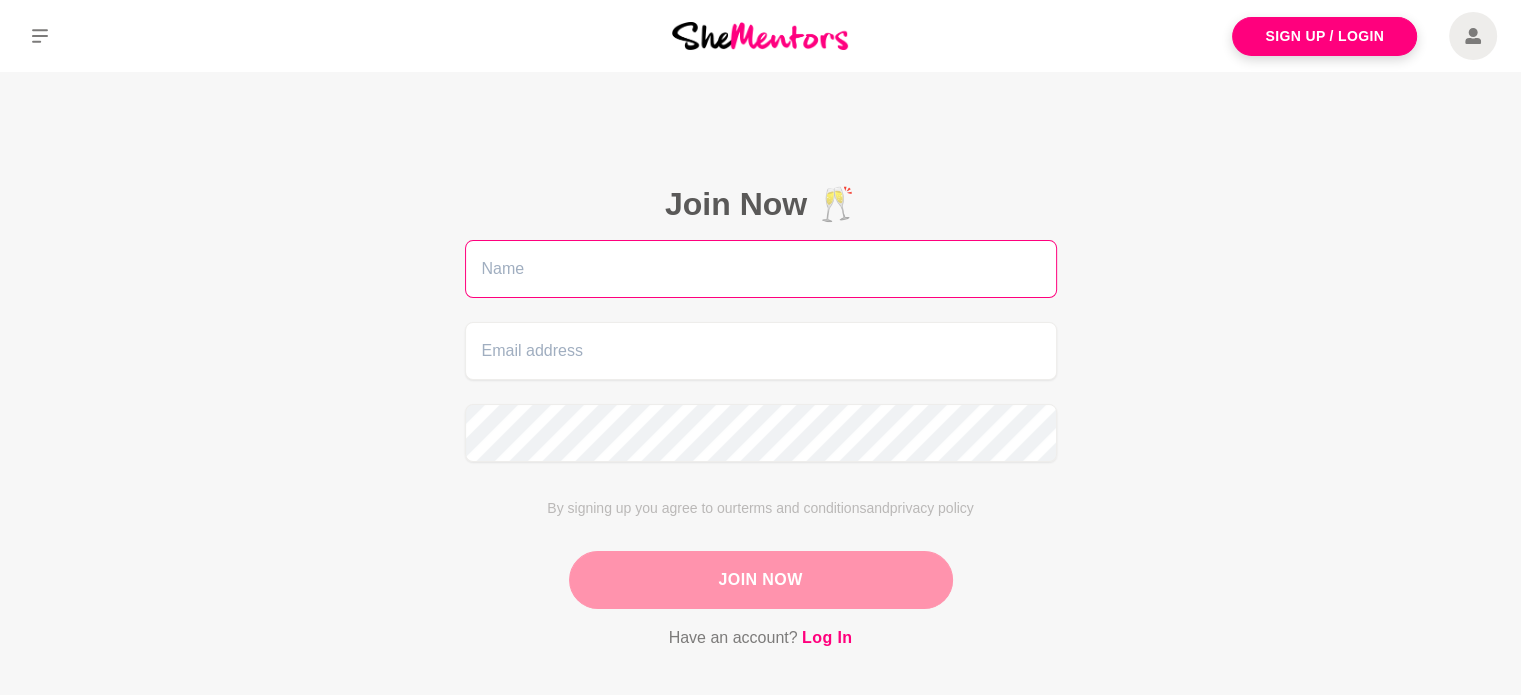 click at bounding box center (761, 269) 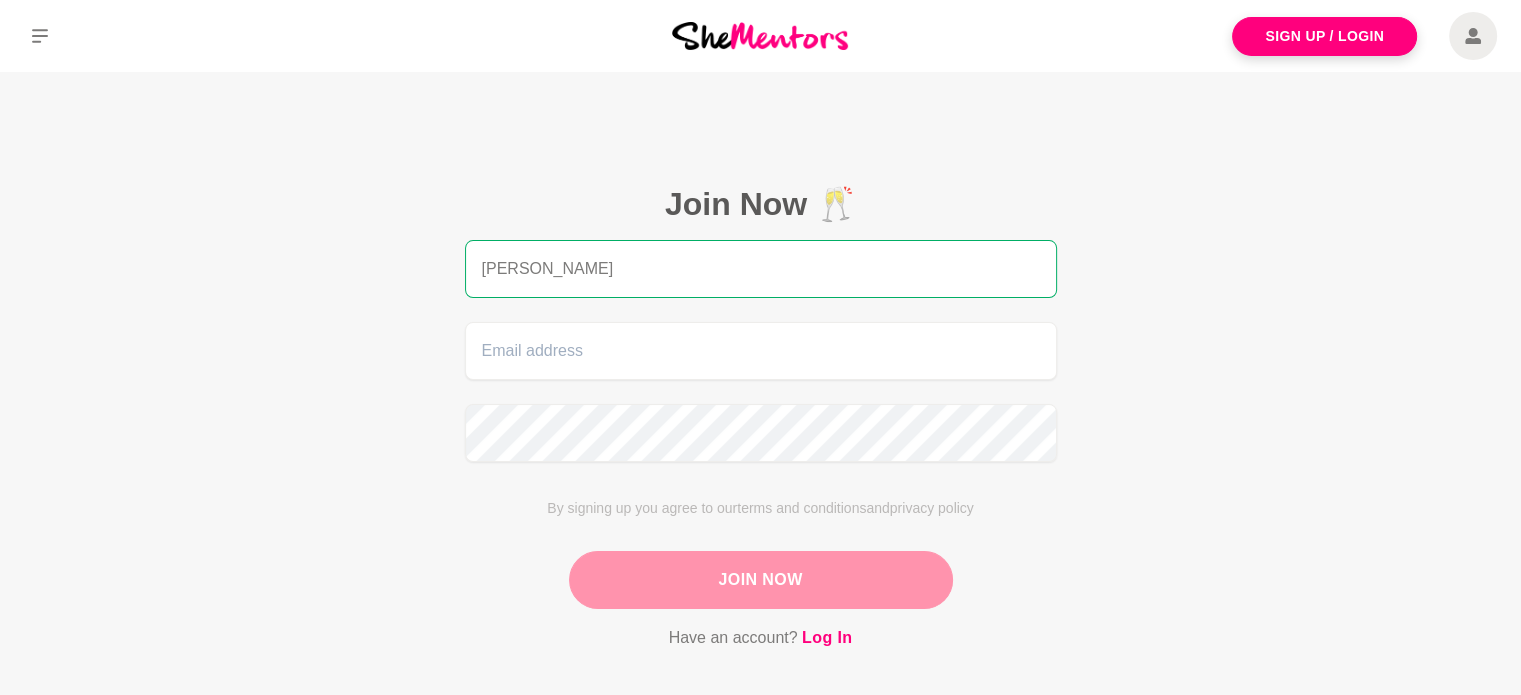 type on "Priscilla Rasmana" 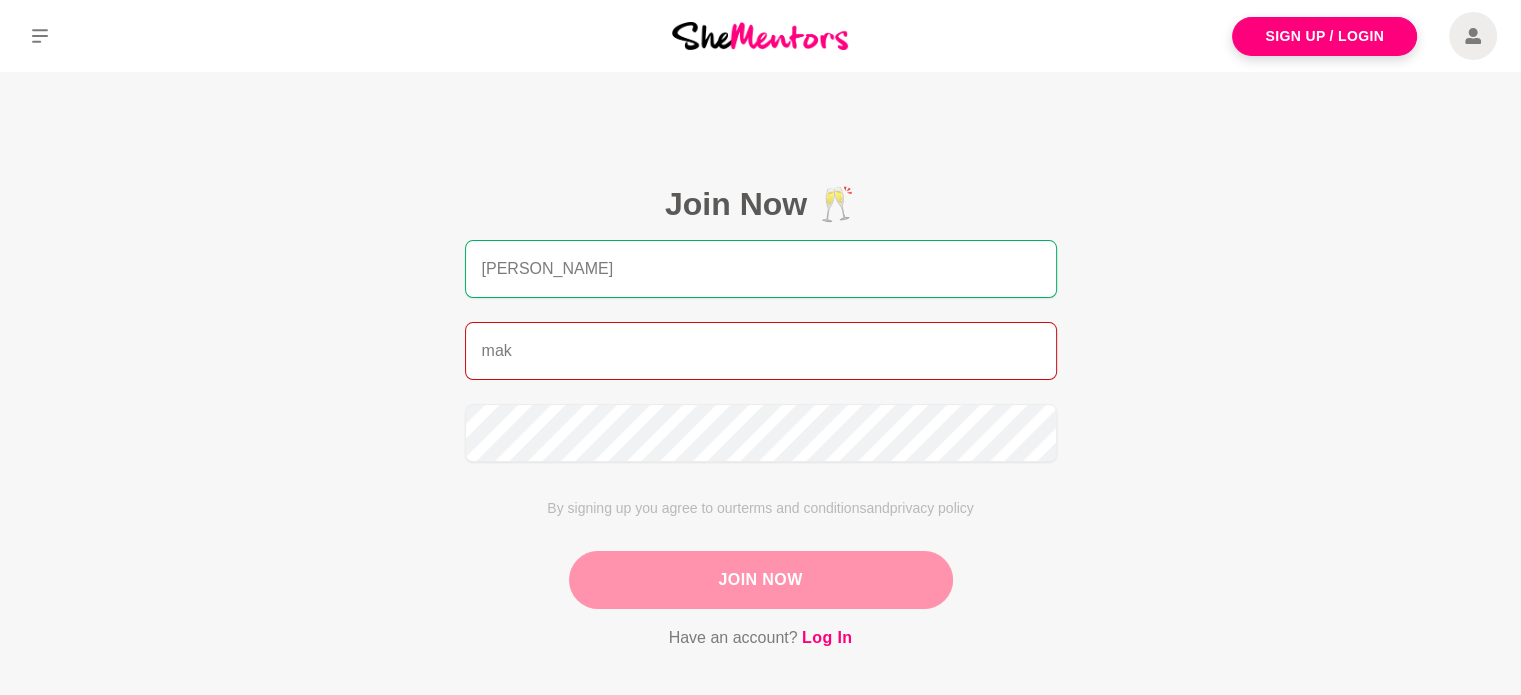 type on "mak.kayo48@gmail.com" 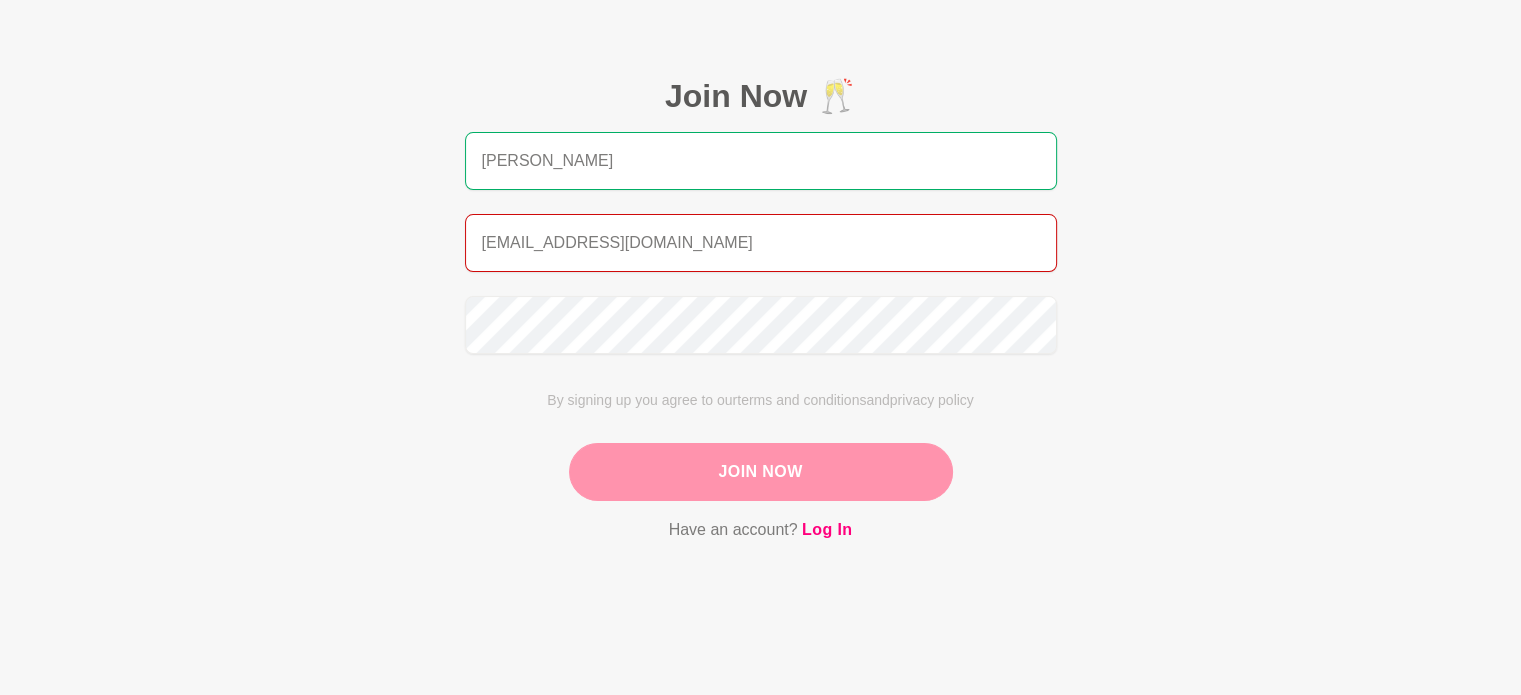 scroll, scrollTop: 131, scrollLeft: 0, axis: vertical 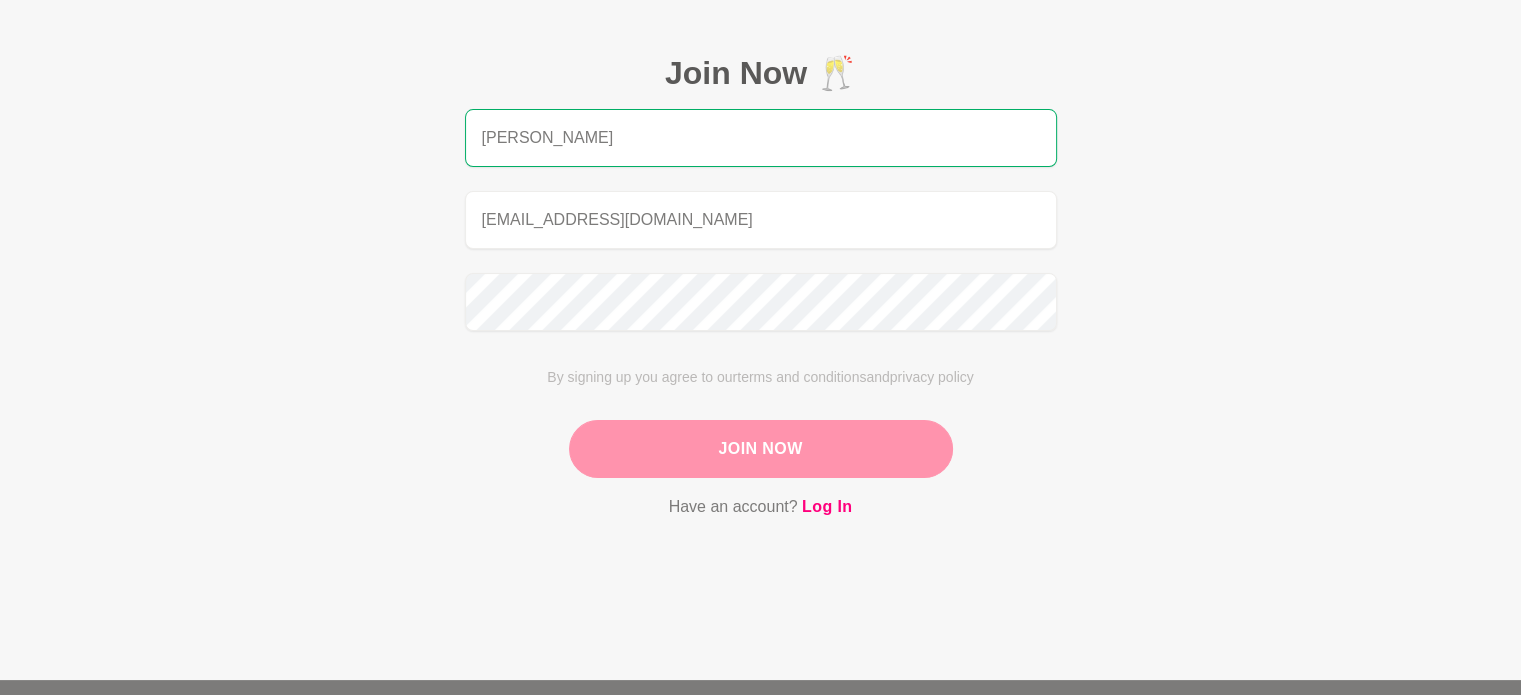 click on "Join Now" at bounding box center (761, 449) 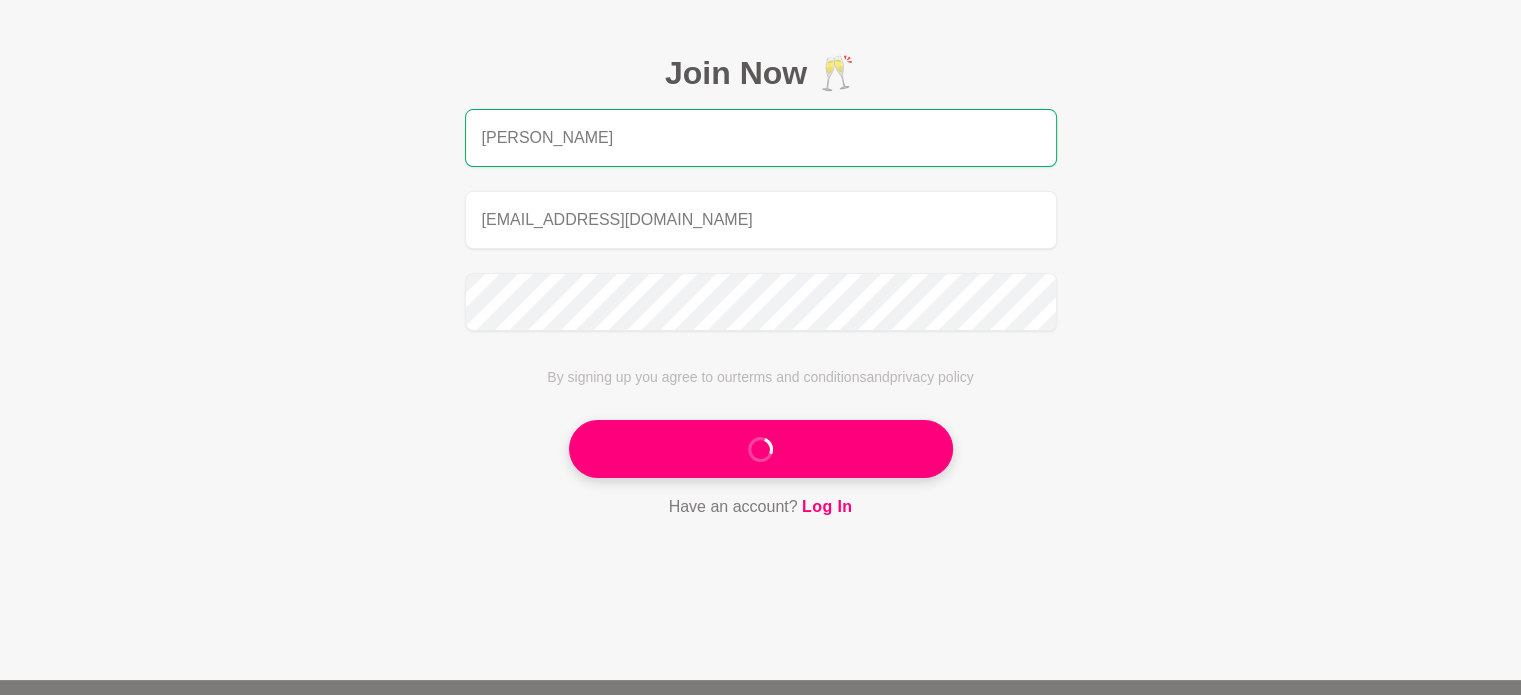 scroll, scrollTop: 0, scrollLeft: 0, axis: both 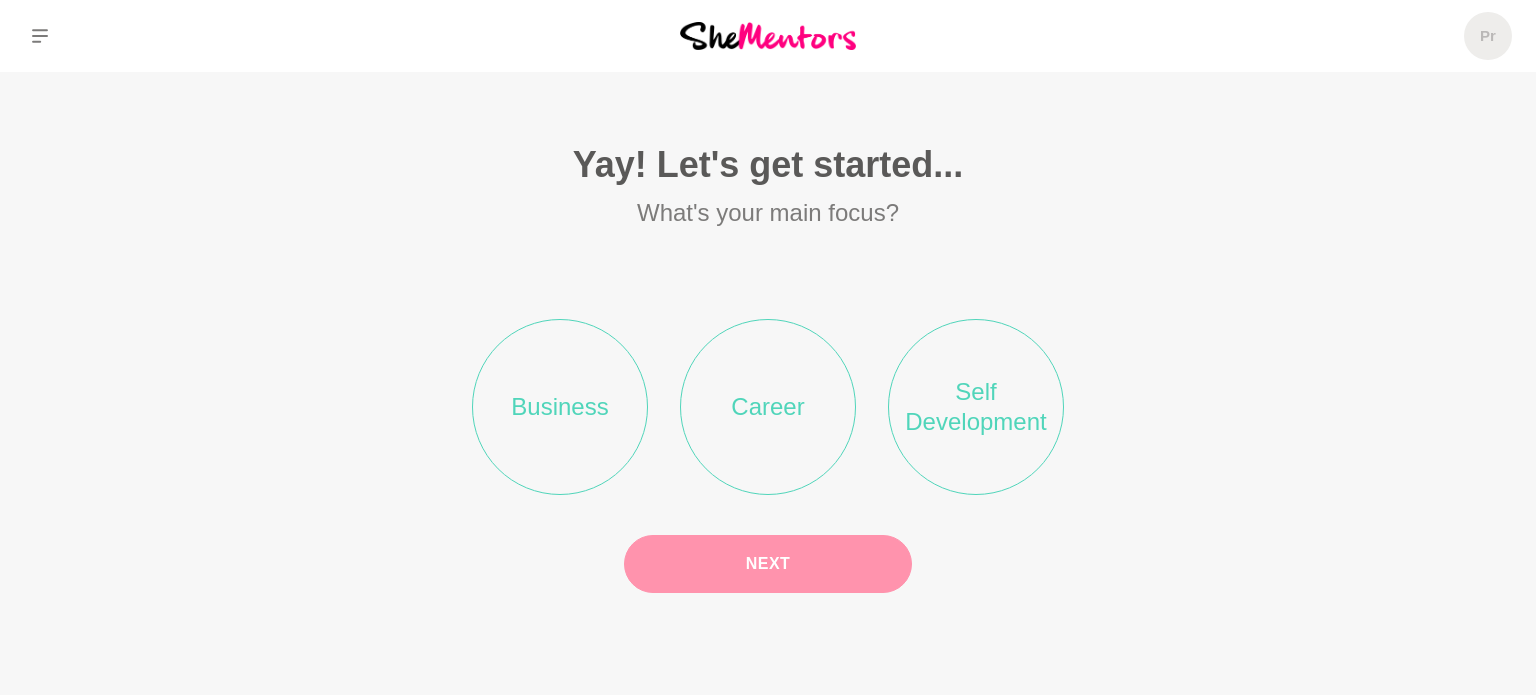 click on "Business" at bounding box center [560, 407] 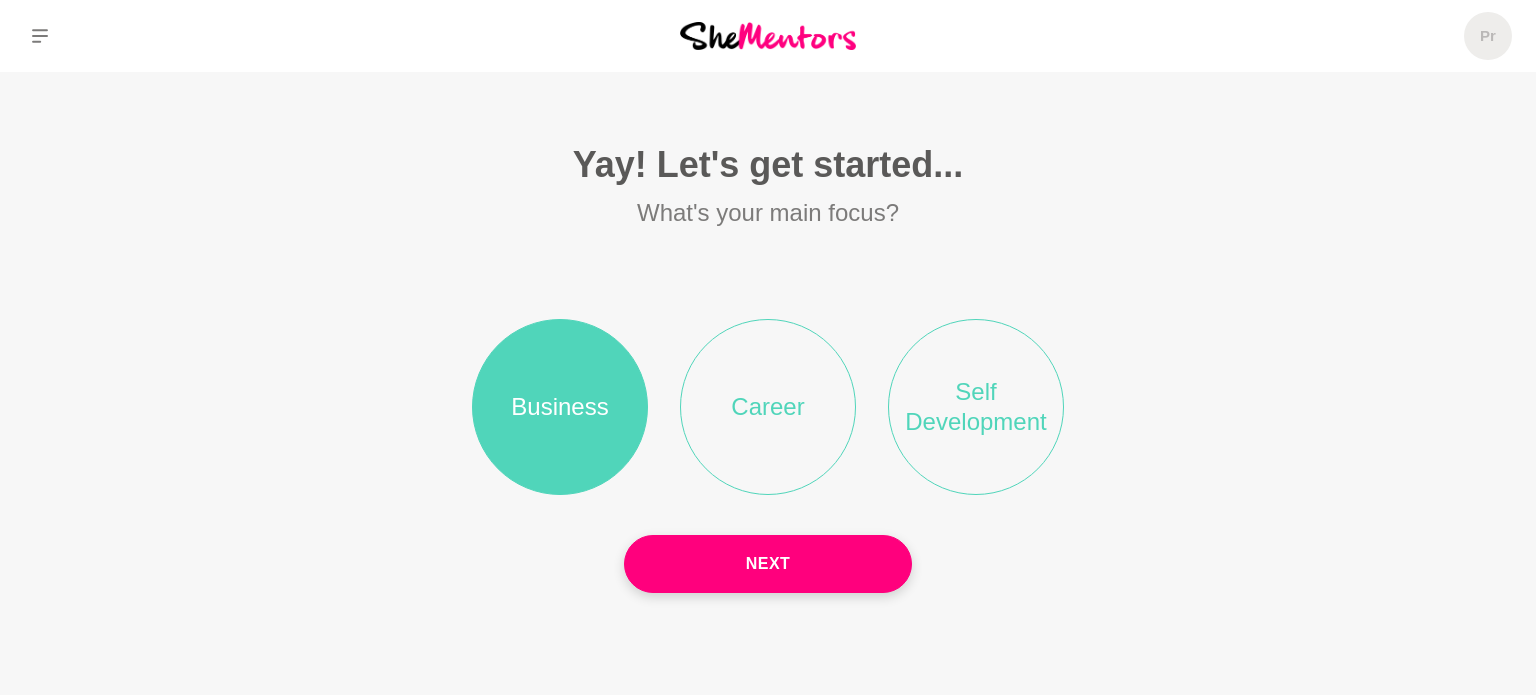 click on "Self Development" at bounding box center (976, 407) 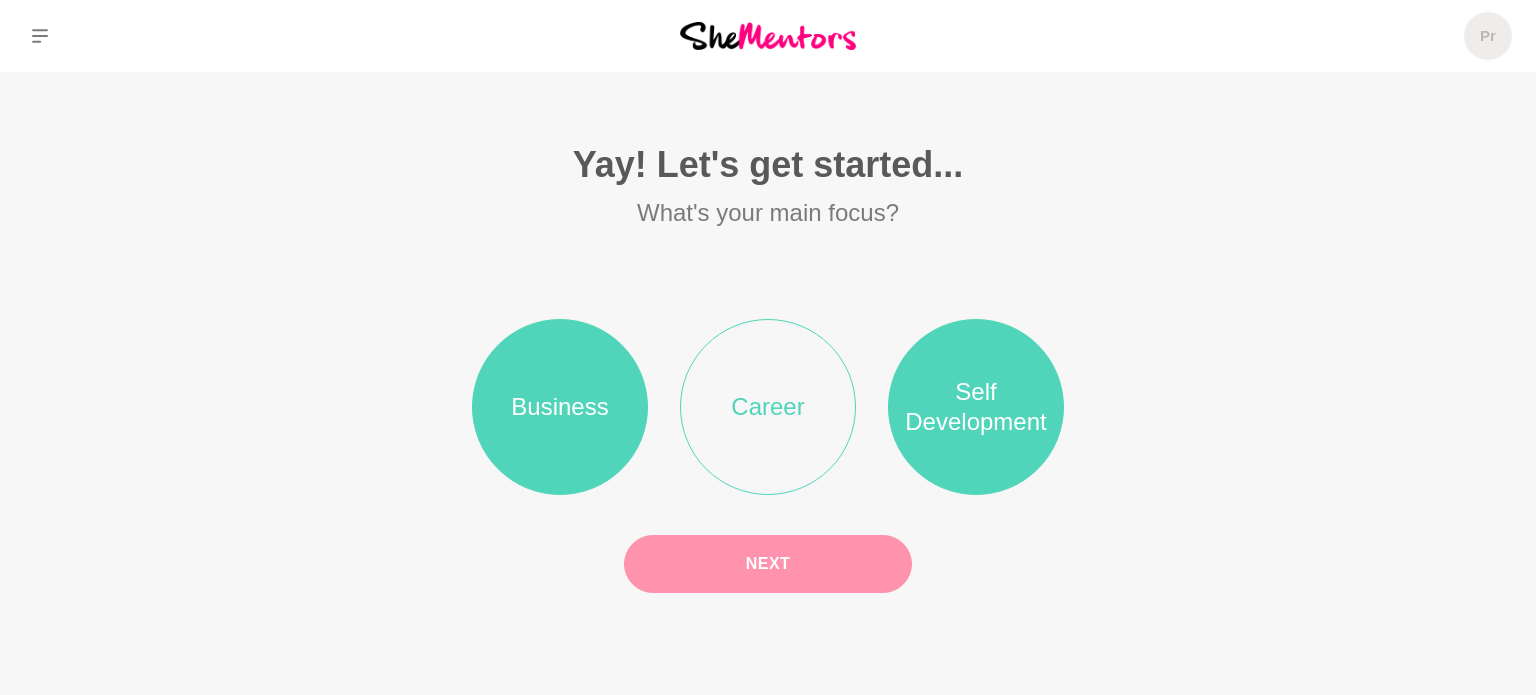 click on "Next" at bounding box center (768, 564) 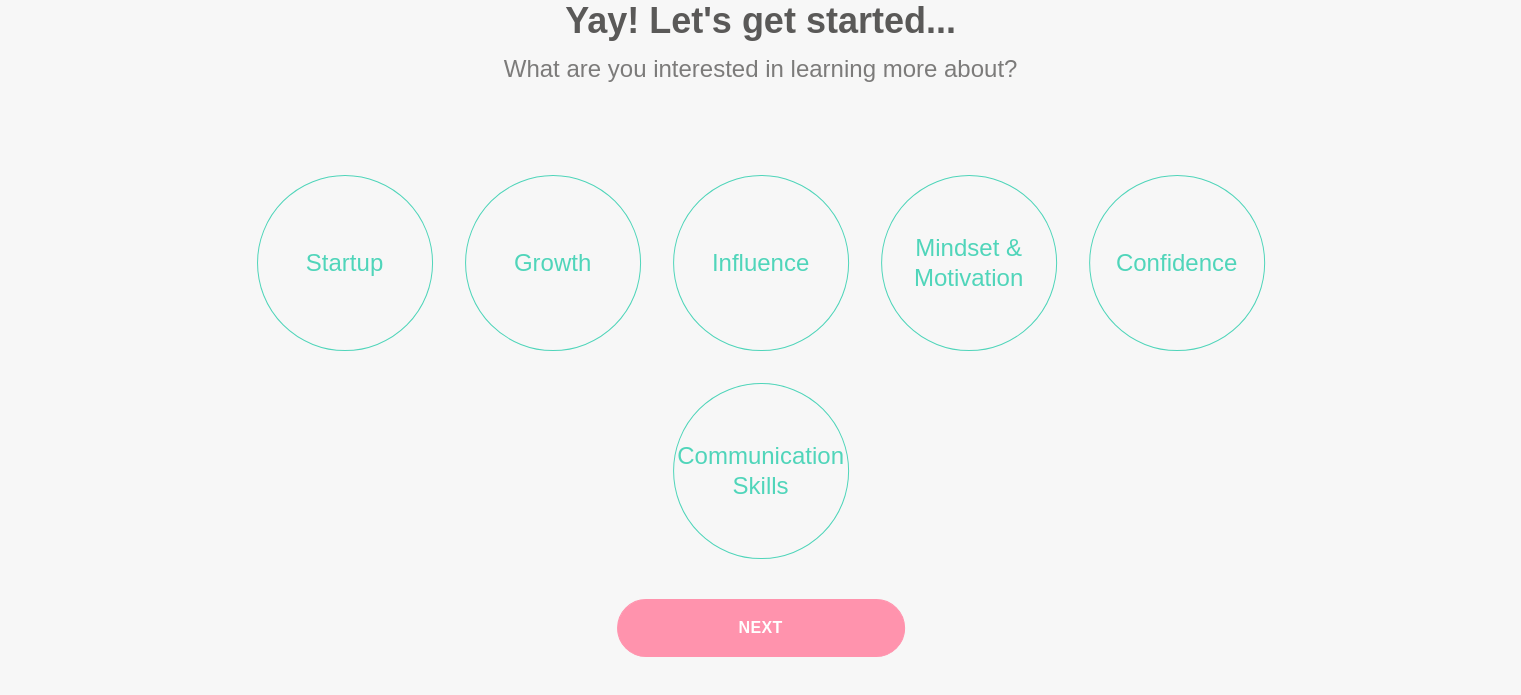 scroll, scrollTop: 125, scrollLeft: 0, axis: vertical 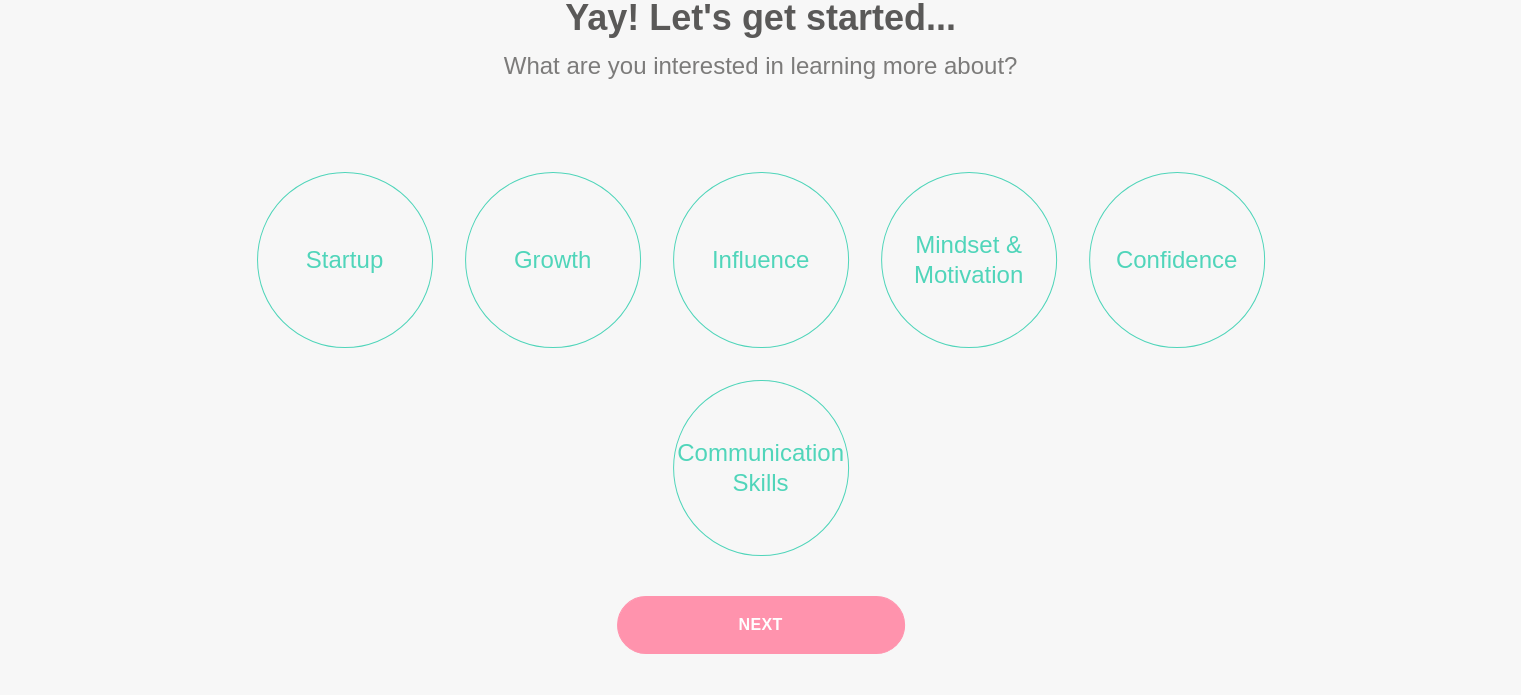 click on "Mindset & Motivation" at bounding box center [969, 260] 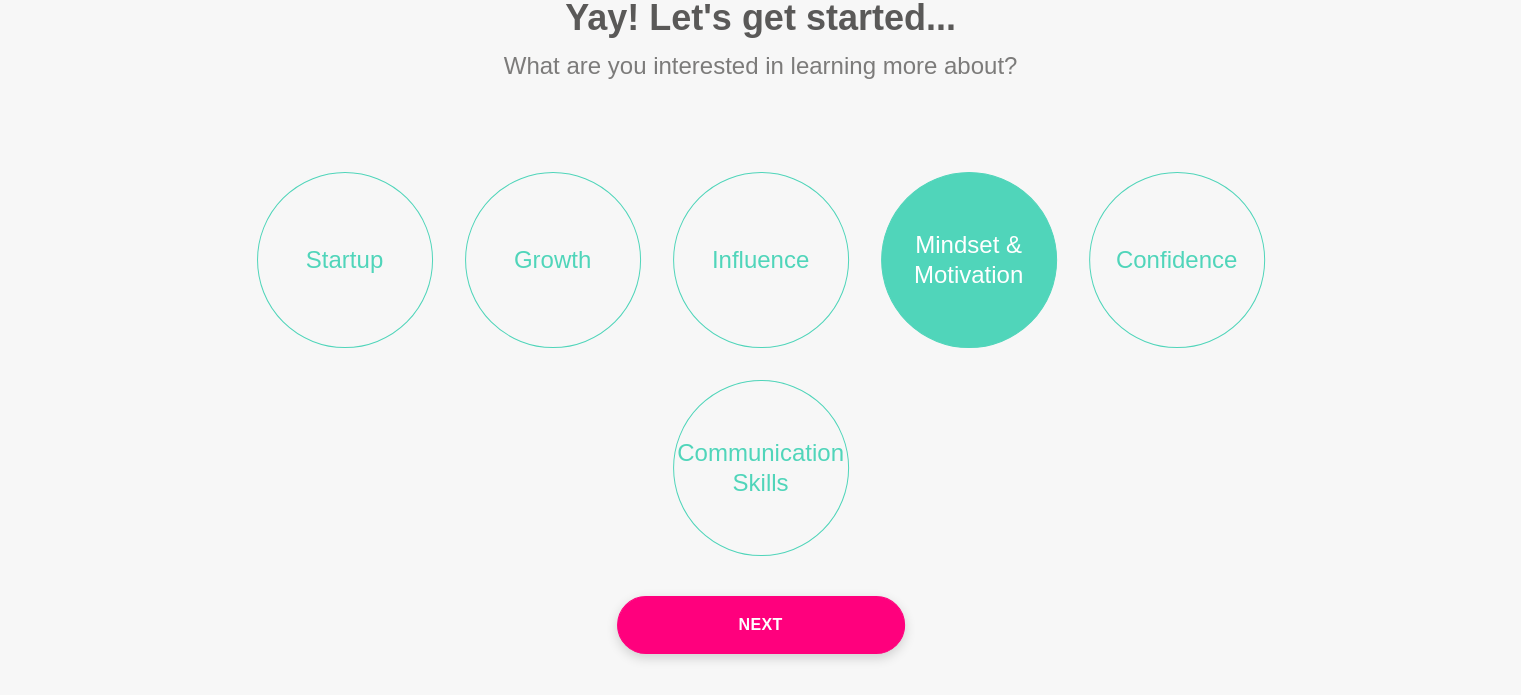 click on "Communication Skills" at bounding box center [761, 468] 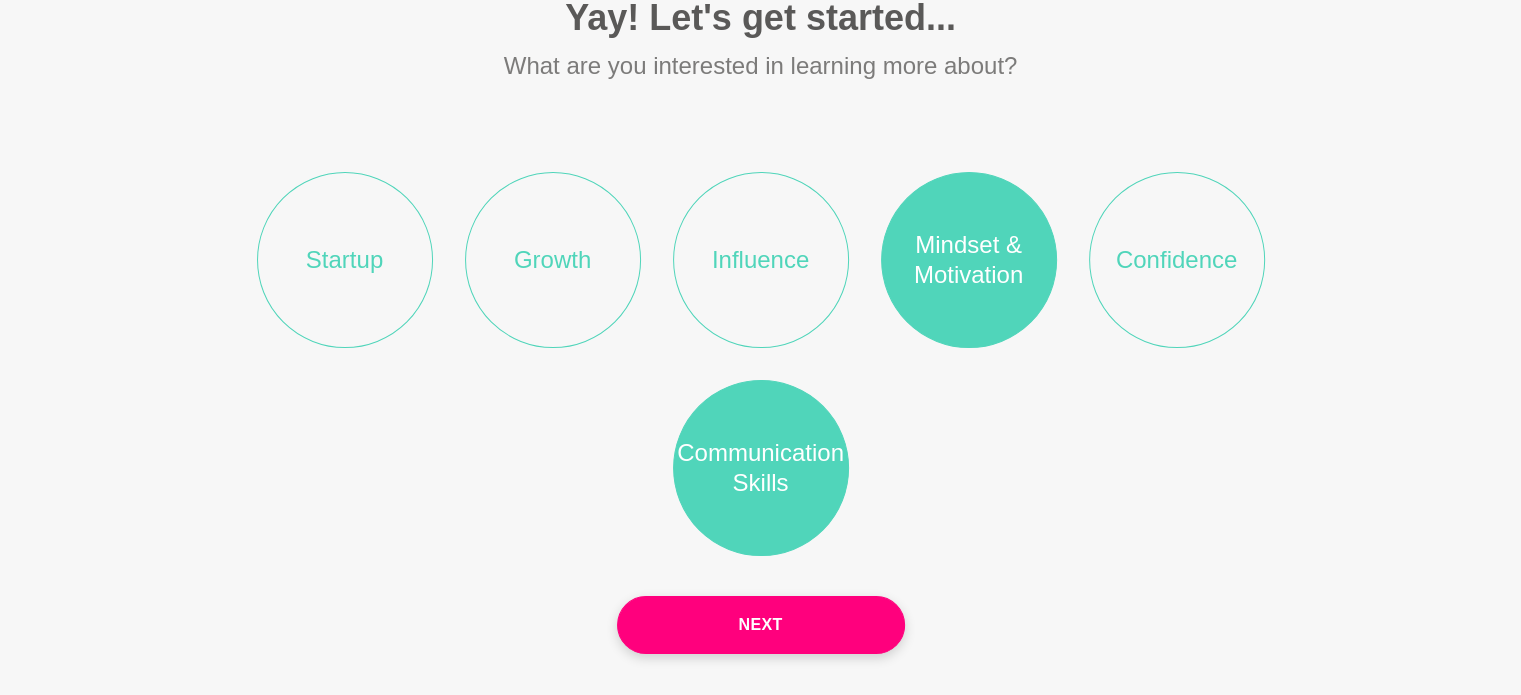 click on "Influence" at bounding box center (761, 260) 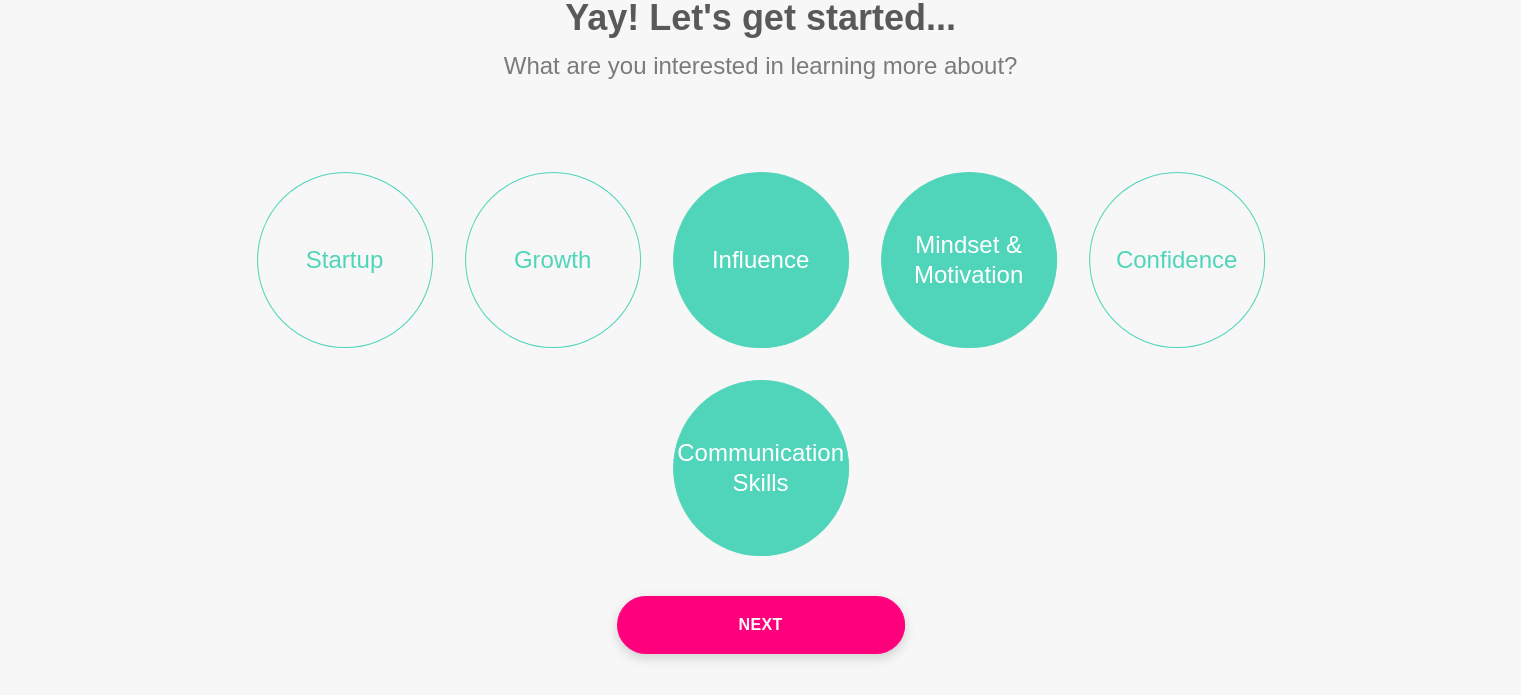 click on "Growth" at bounding box center (553, 260) 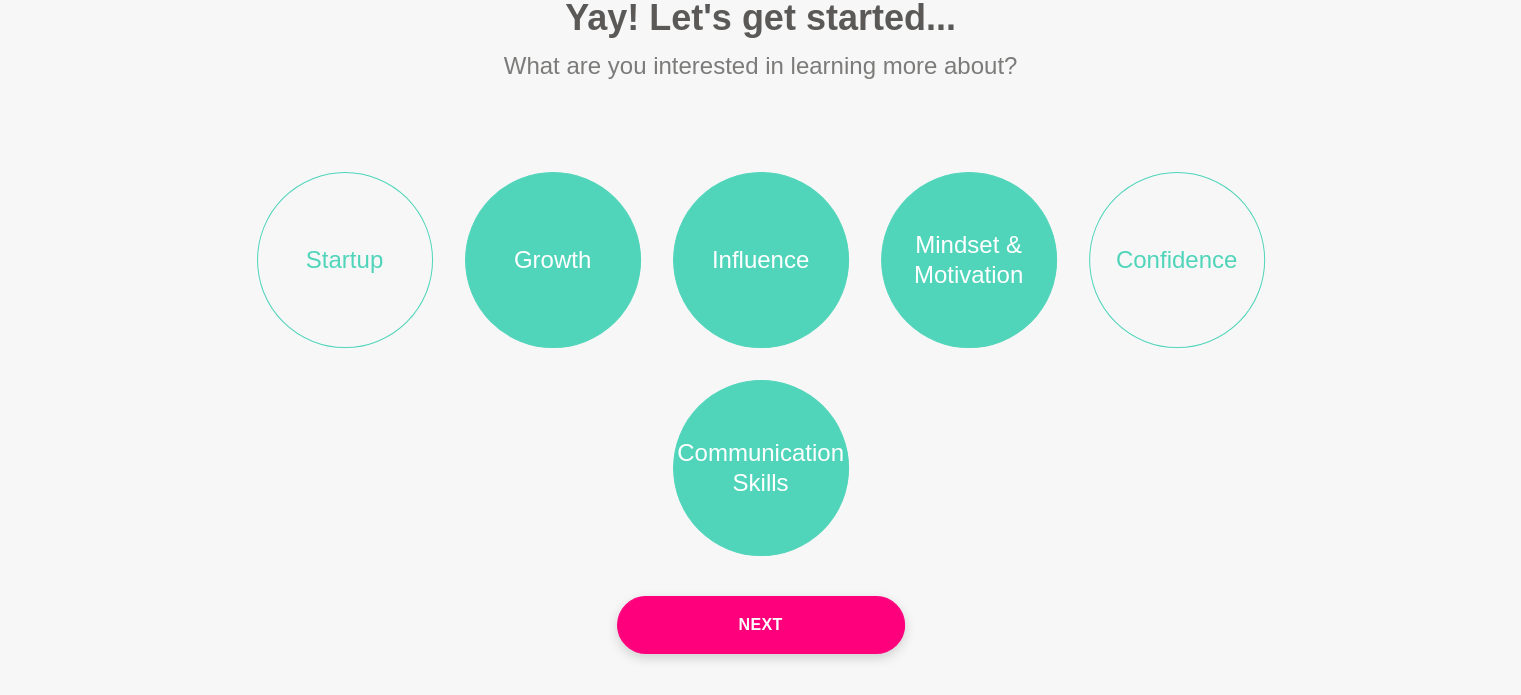 click on "Confidence" at bounding box center (1177, 260) 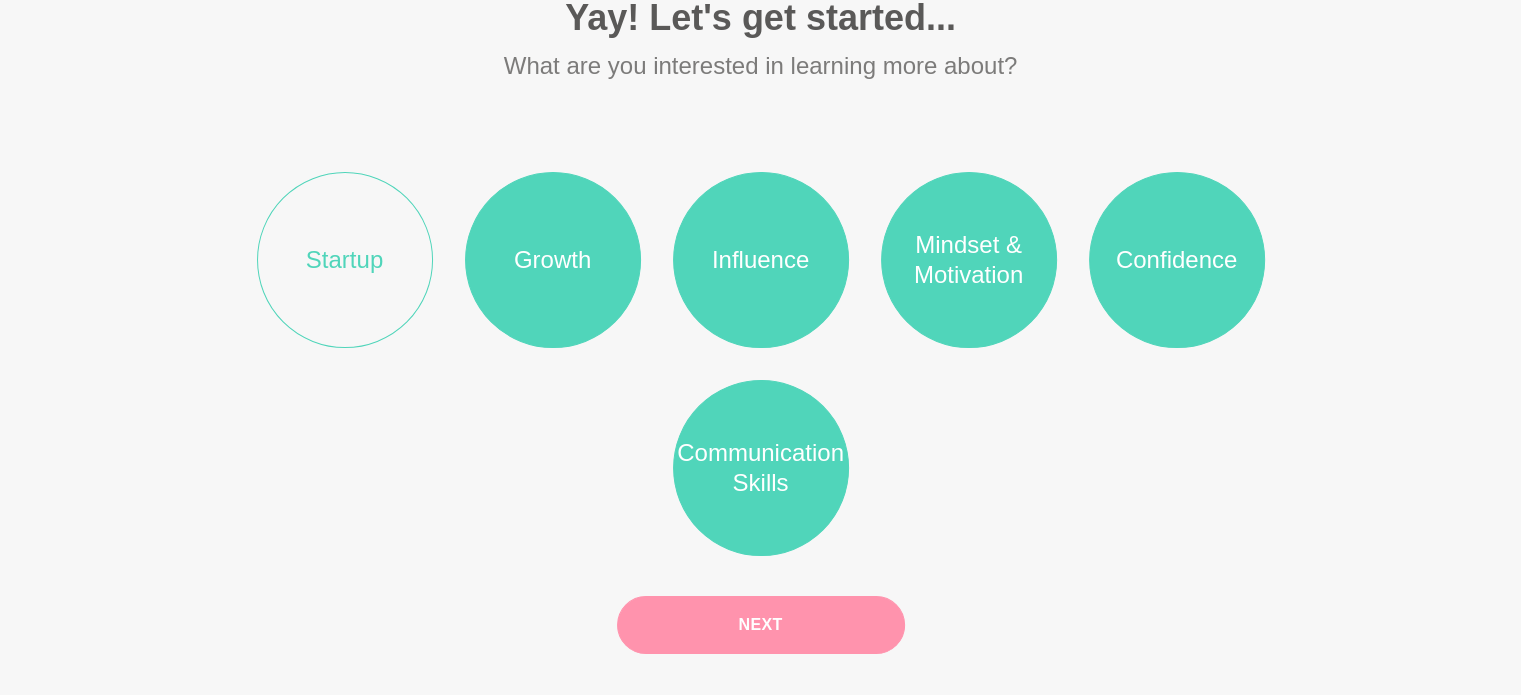 click on "Next" at bounding box center [761, 625] 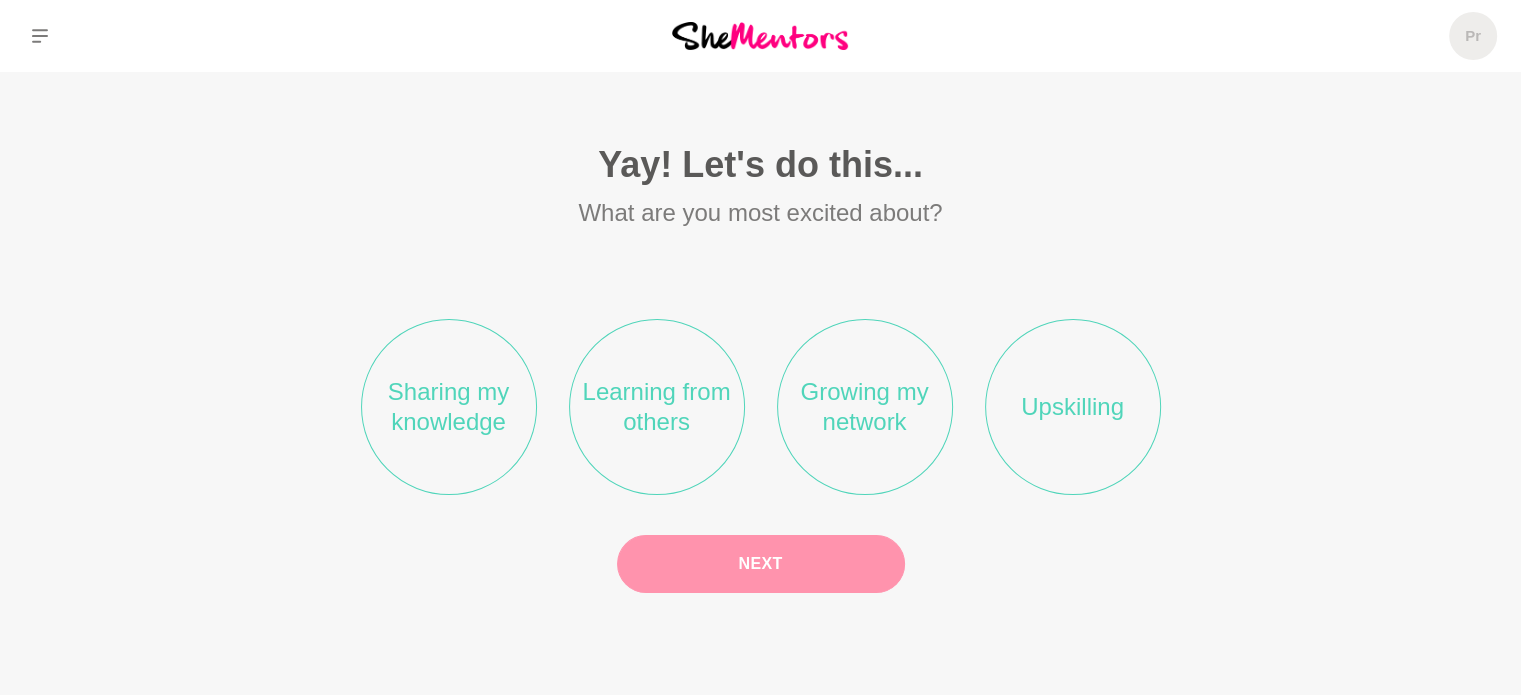 scroll, scrollTop: 0, scrollLeft: 0, axis: both 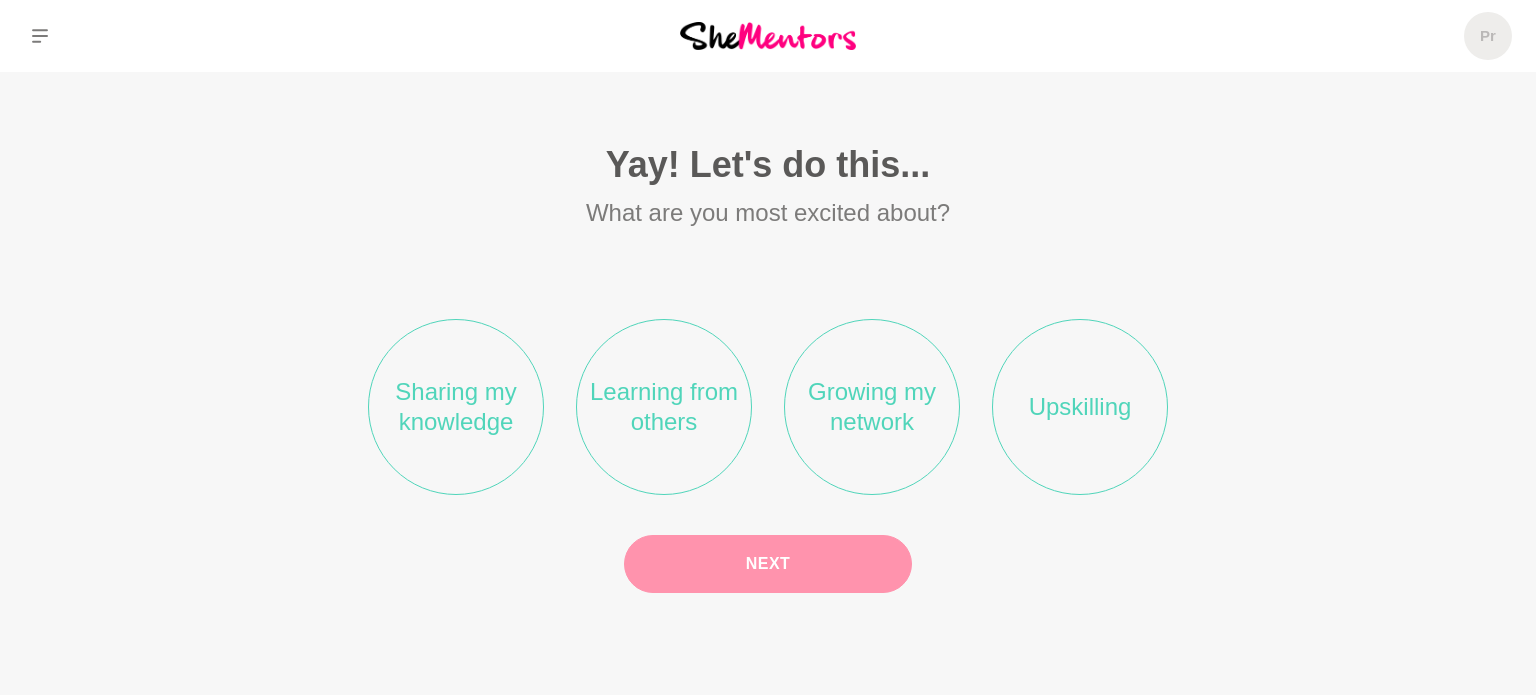 click on "Sharing my knowledge" at bounding box center [456, 407] 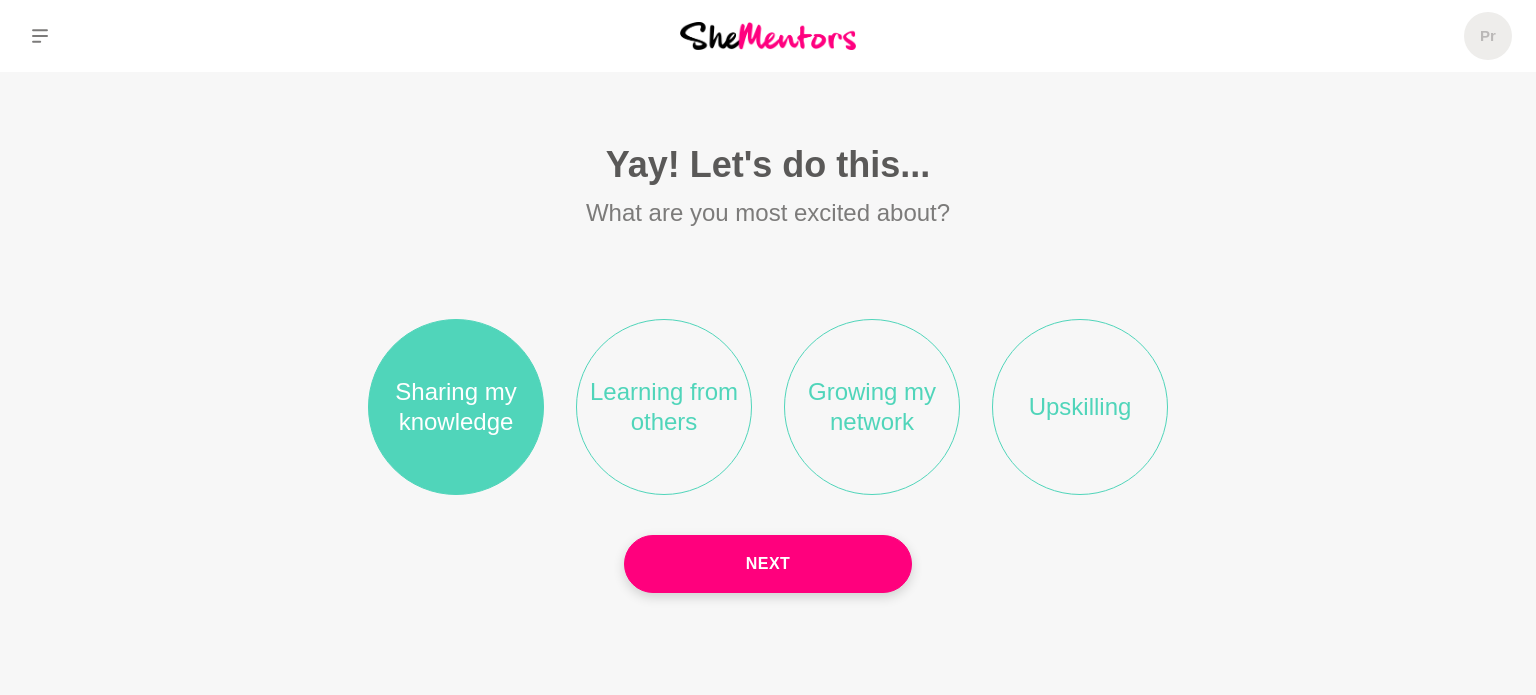 click on "Learning from others" at bounding box center (664, 407) 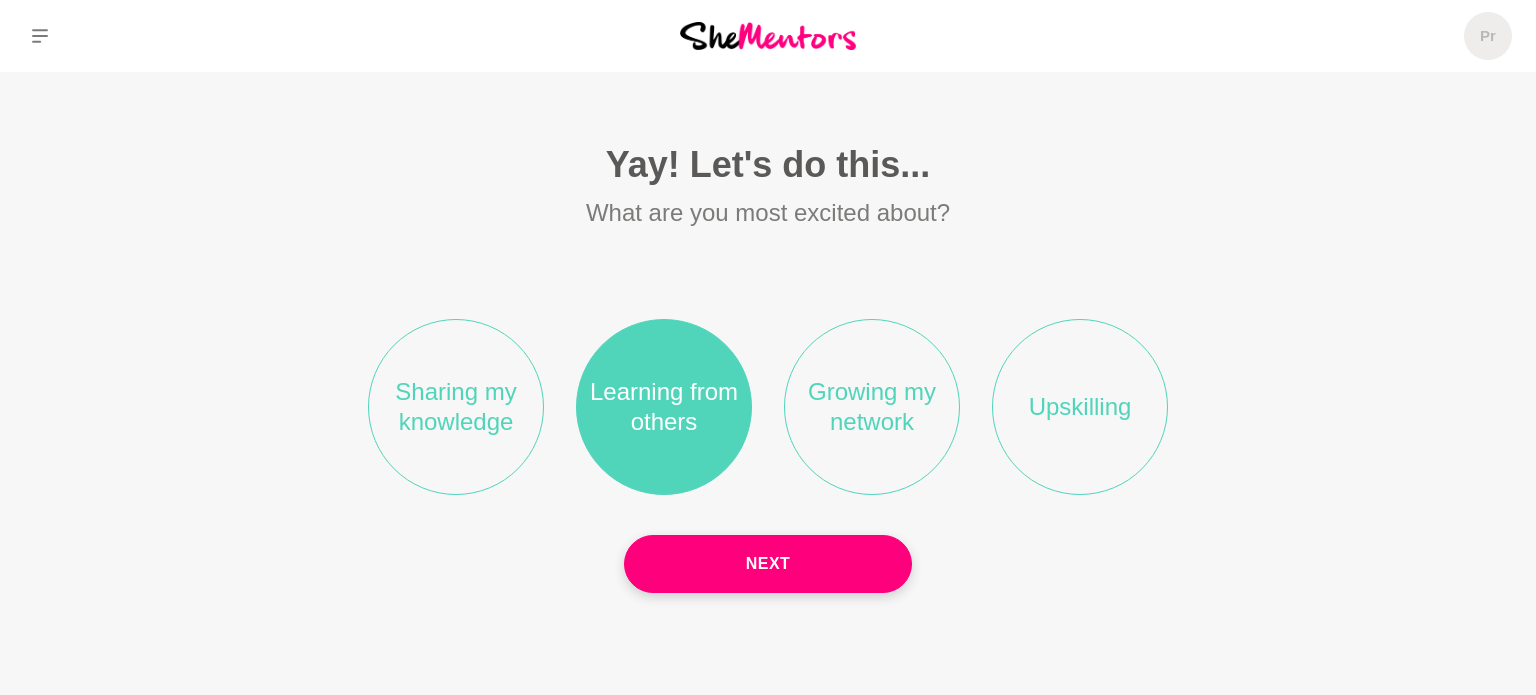 click on "Growing my network" at bounding box center (872, 407) 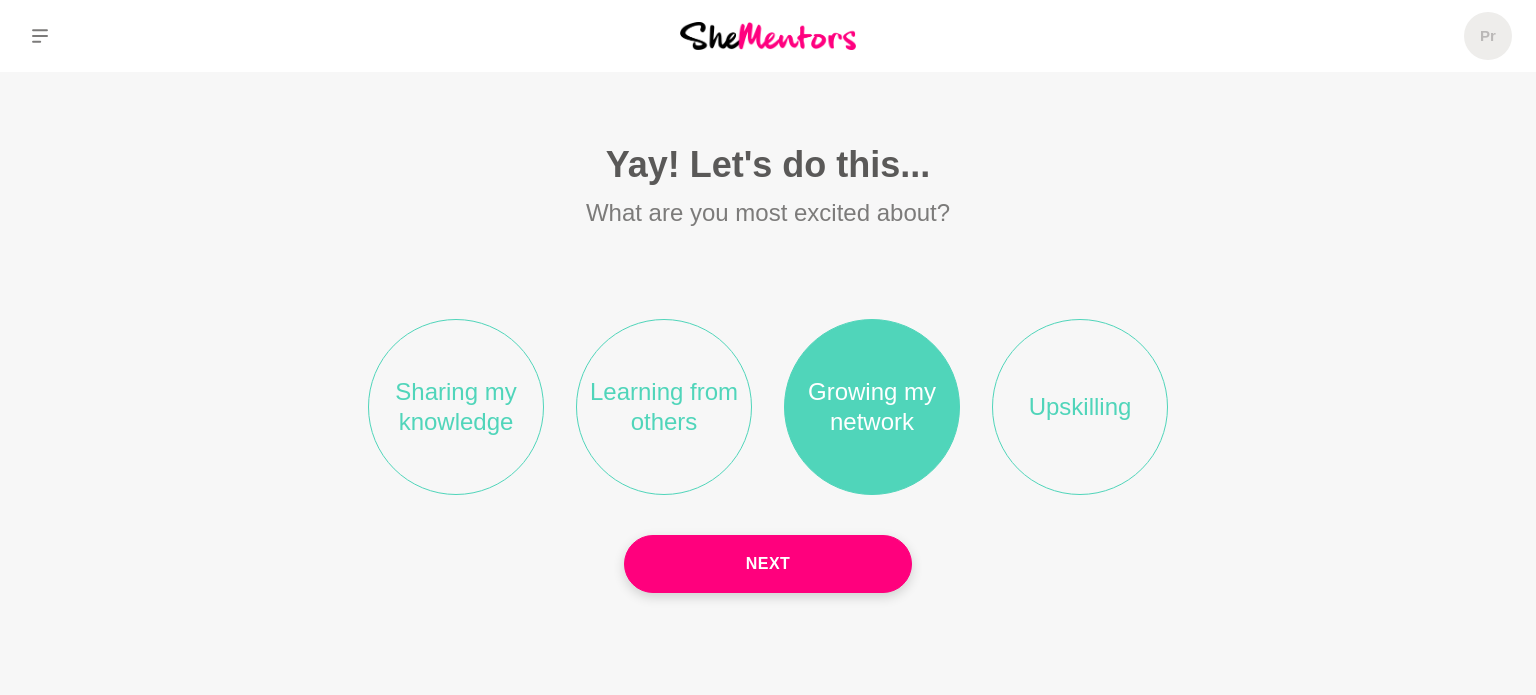 click on "Learning from others" at bounding box center [664, 407] 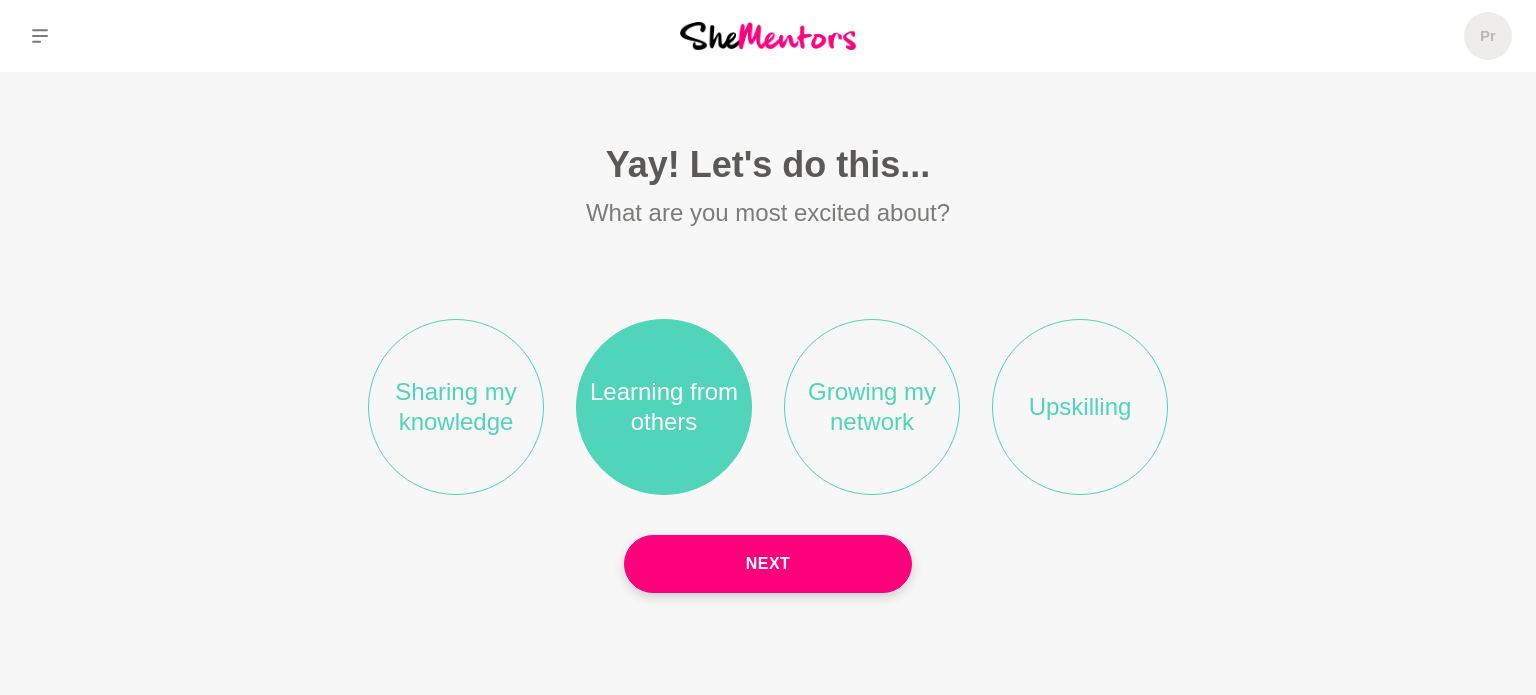 click on "Growing my network" at bounding box center [872, 407] 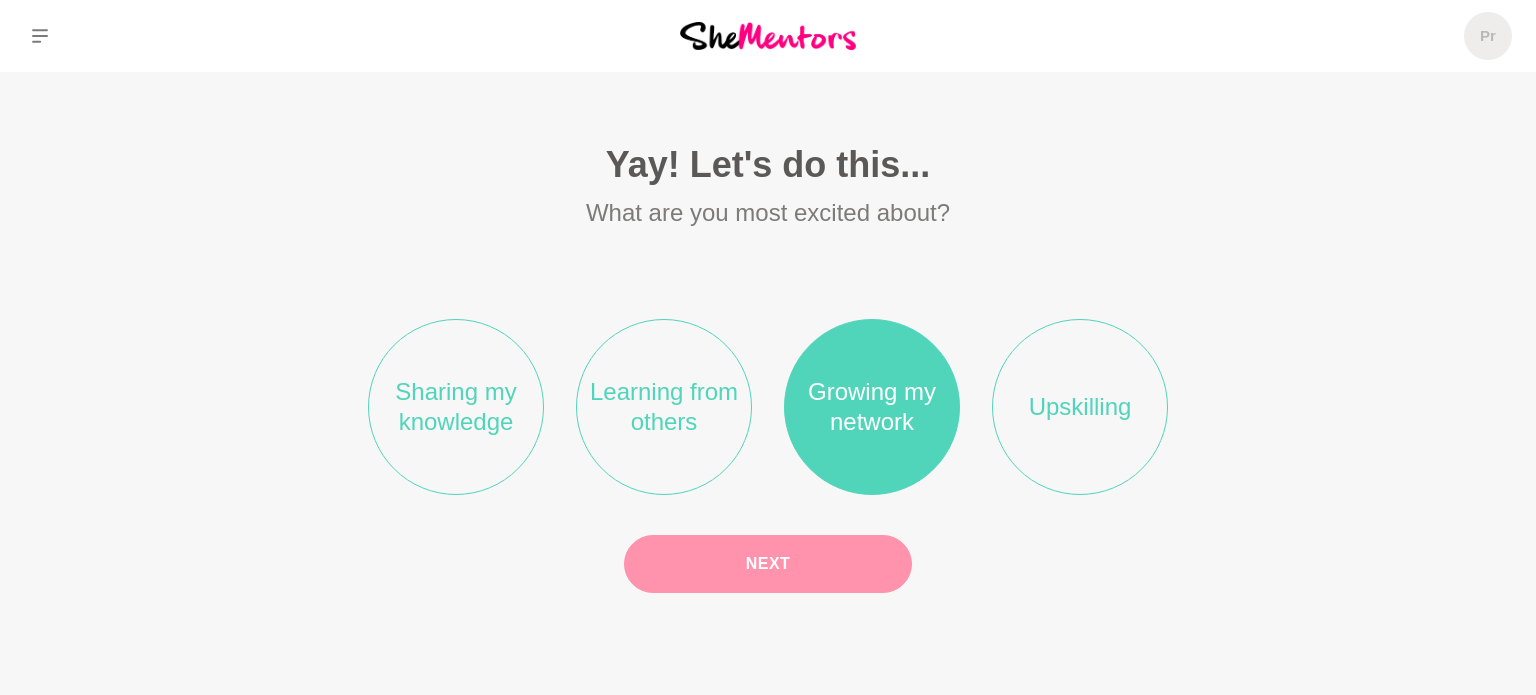click on "Next" at bounding box center (768, 564) 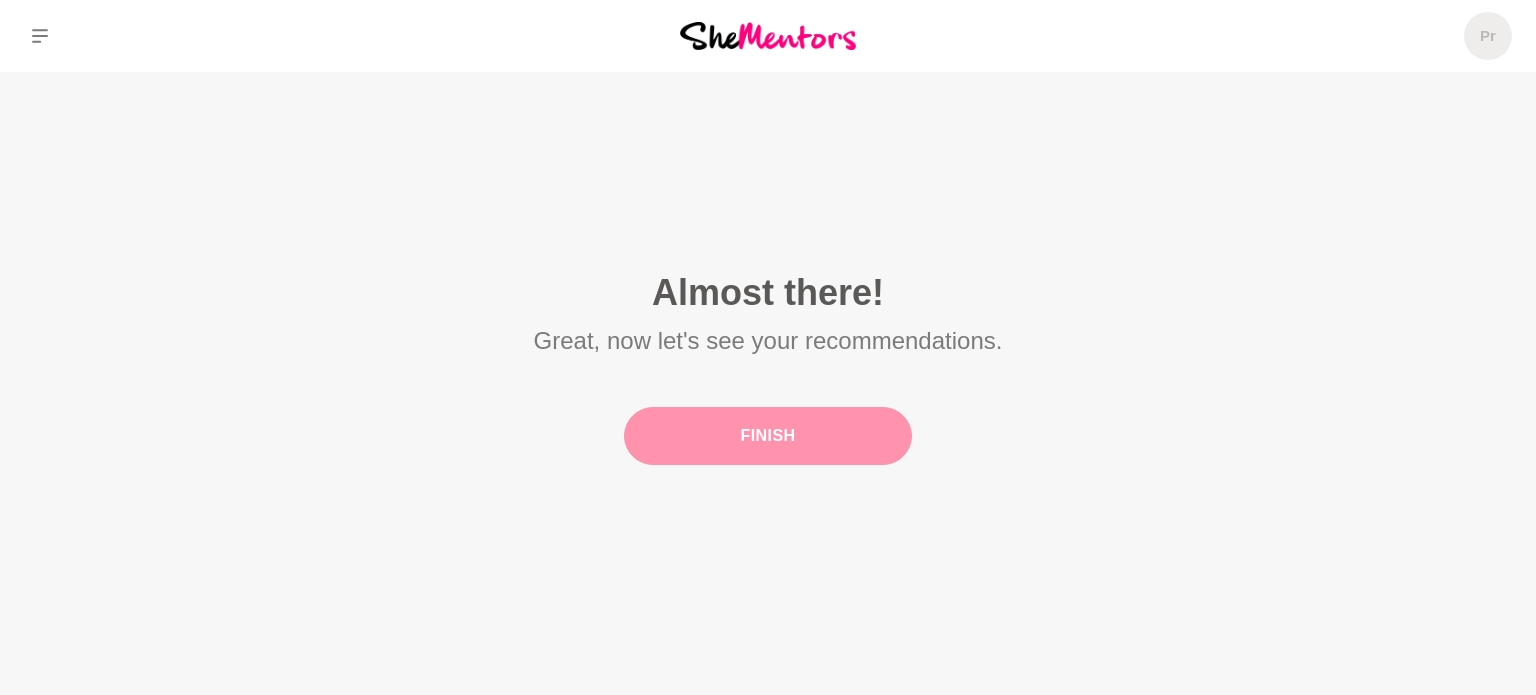 click on "Finish" at bounding box center [768, 436] 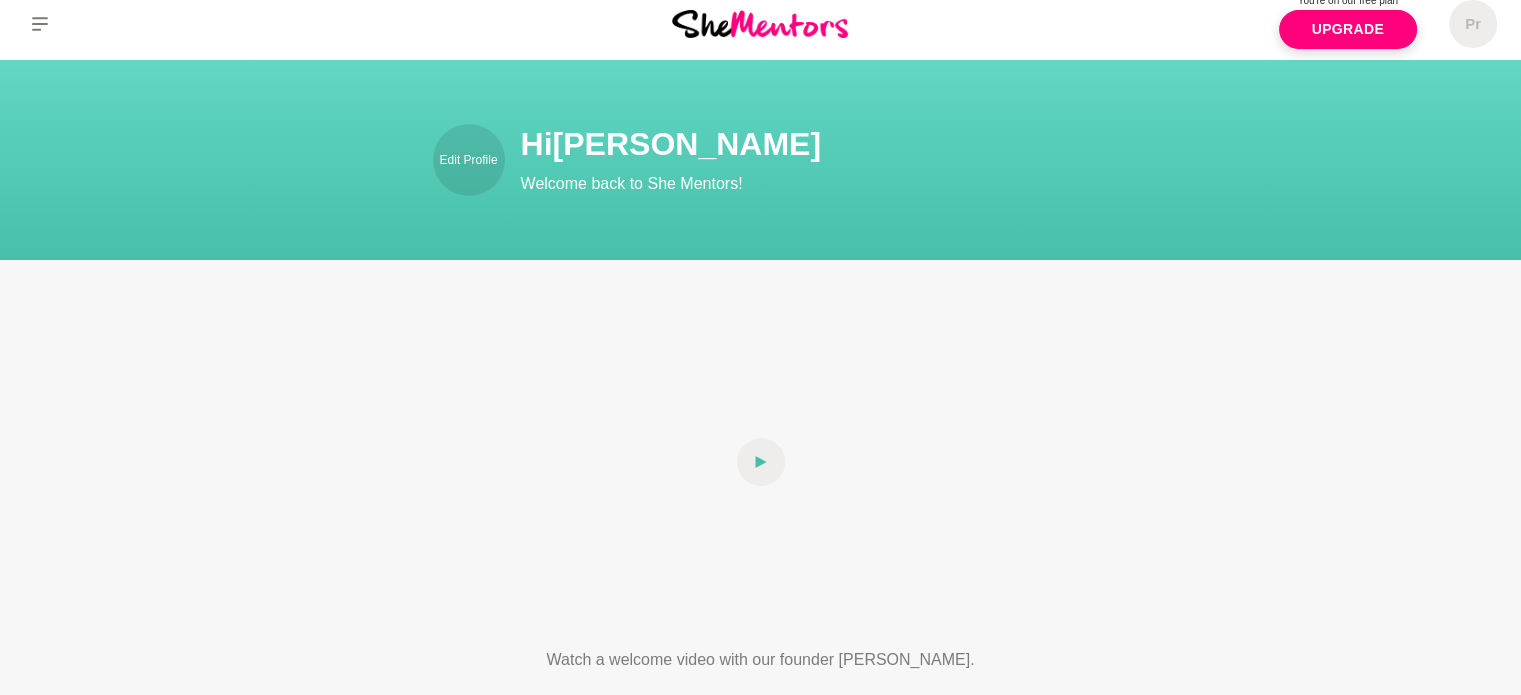scroll, scrollTop: 0, scrollLeft: 0, axis: both 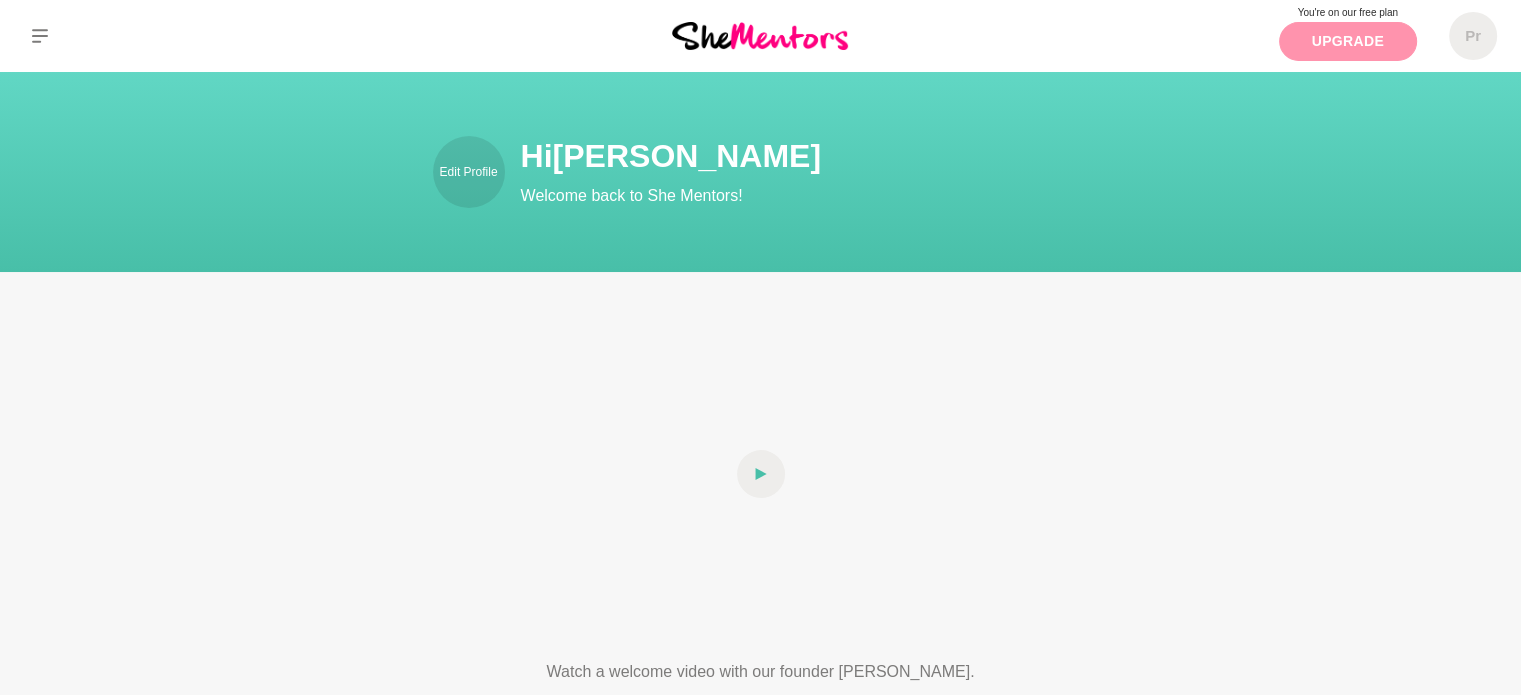 click on "Upgrade" at bounding box center [1348, 41] 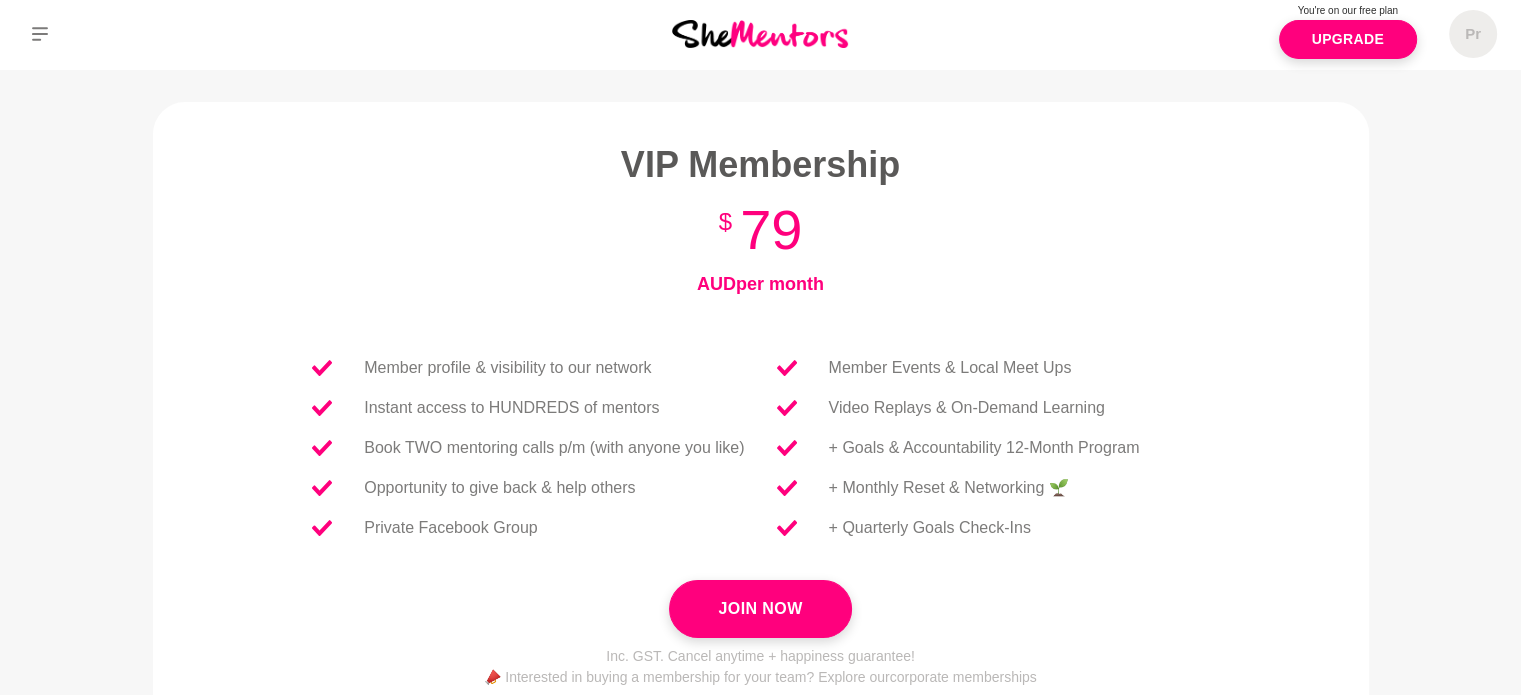 scroll, scrollTop: 0, scrollLeft: 0, axis: both 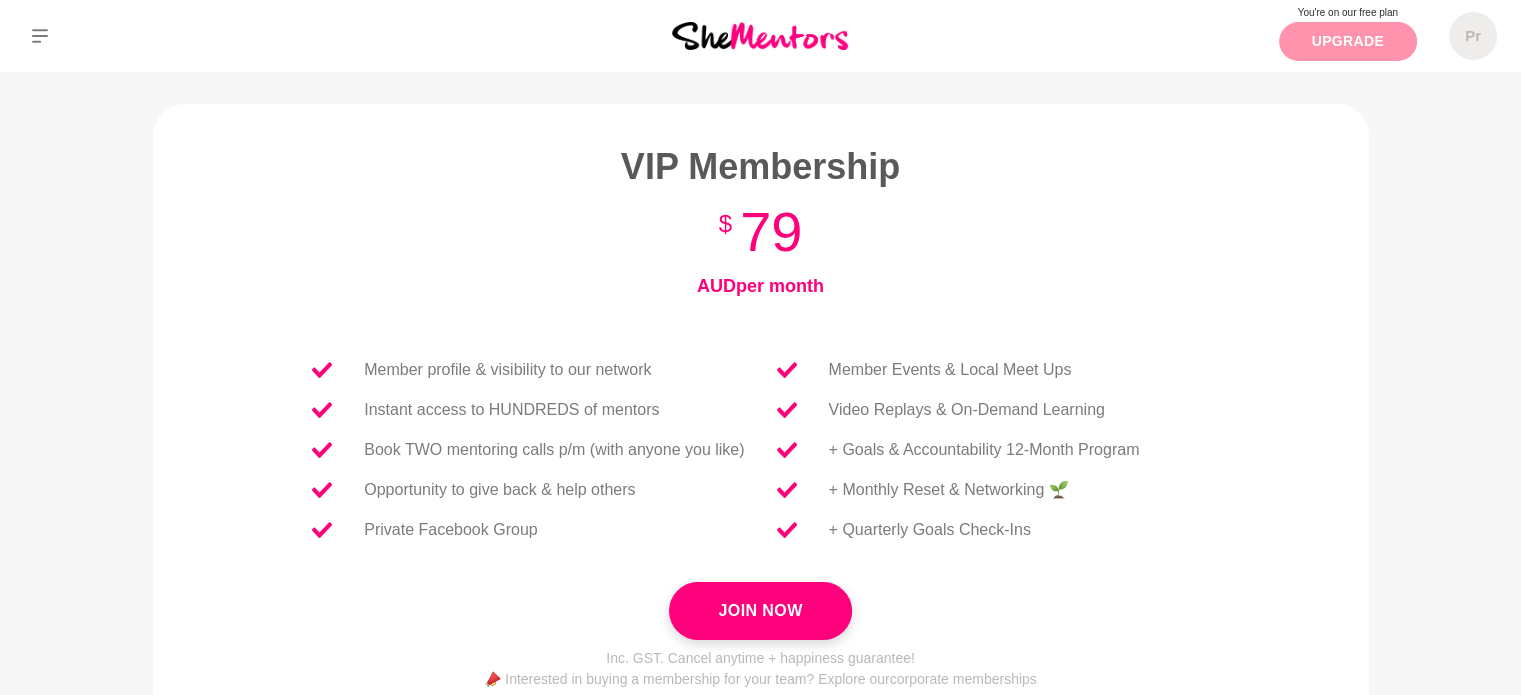 click on "Upgrade" at bounding box center (1348, 41) 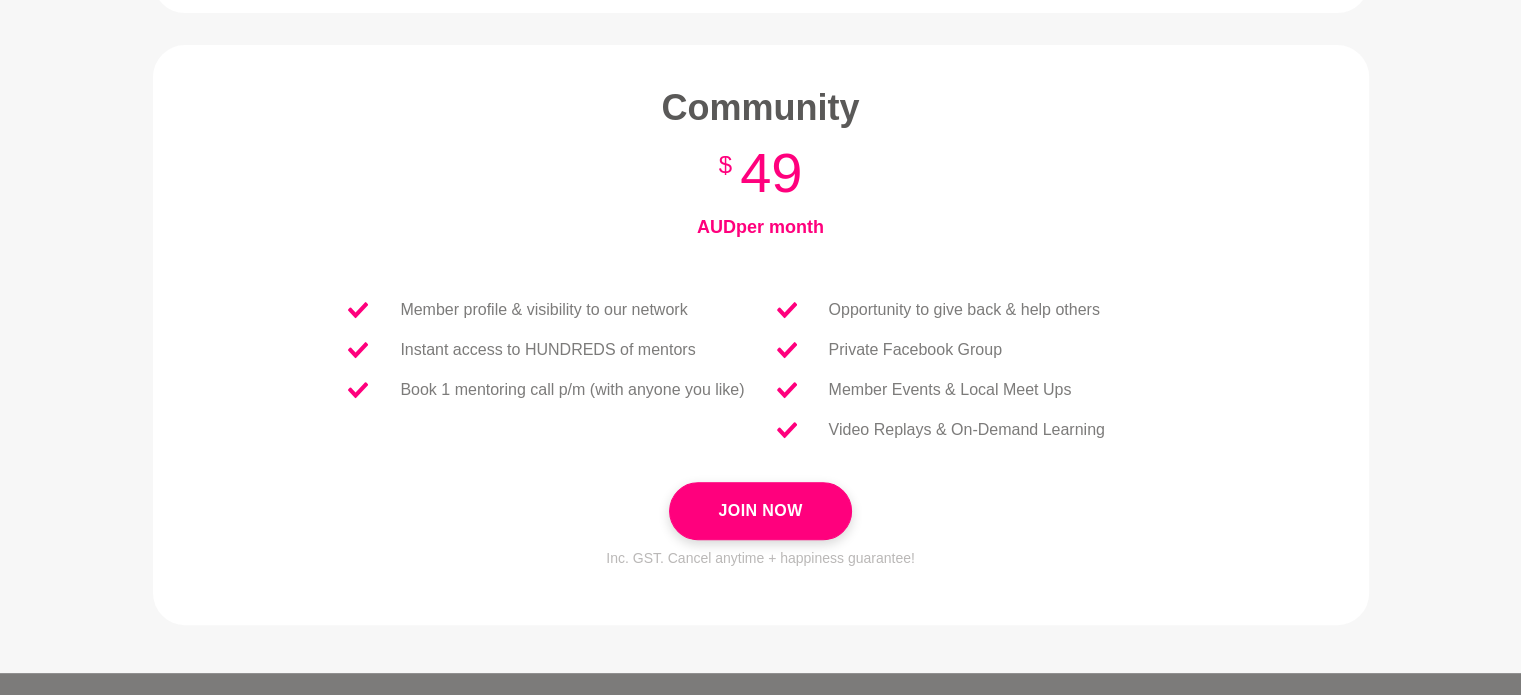 scroll, scrollTop: 950, scrollLeft: 0, axis: vertical 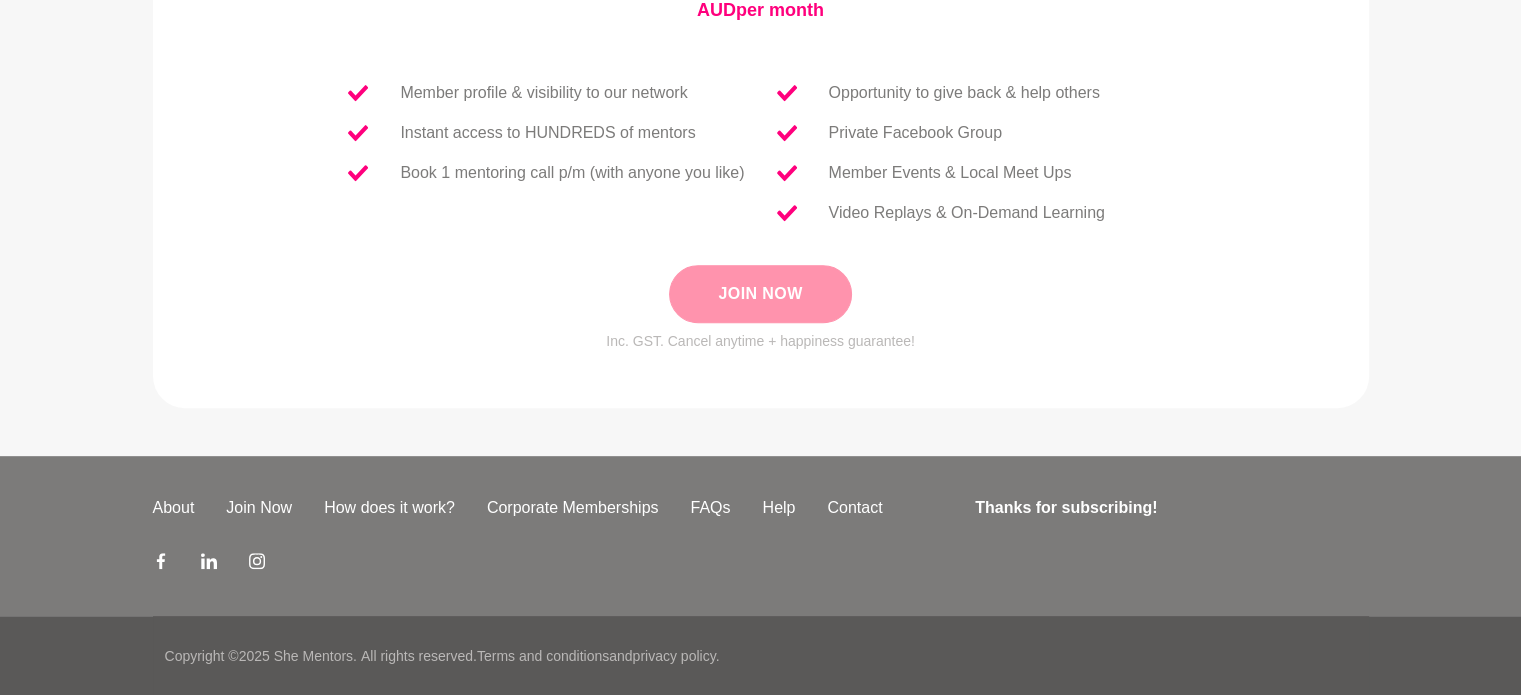 click on "Join Now" at bounding box center (760, 294) 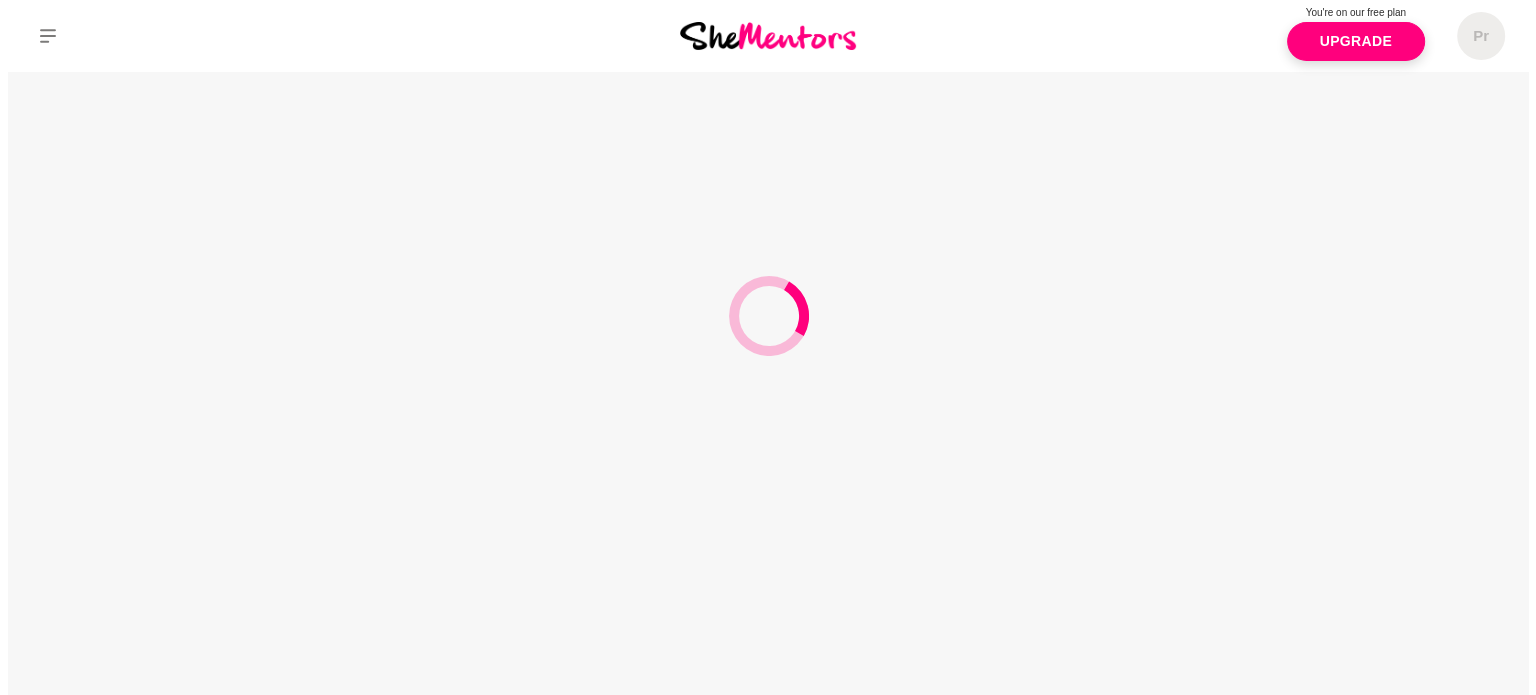 scroll, scrollTop: 0, scrollLeft: 0, axis: both 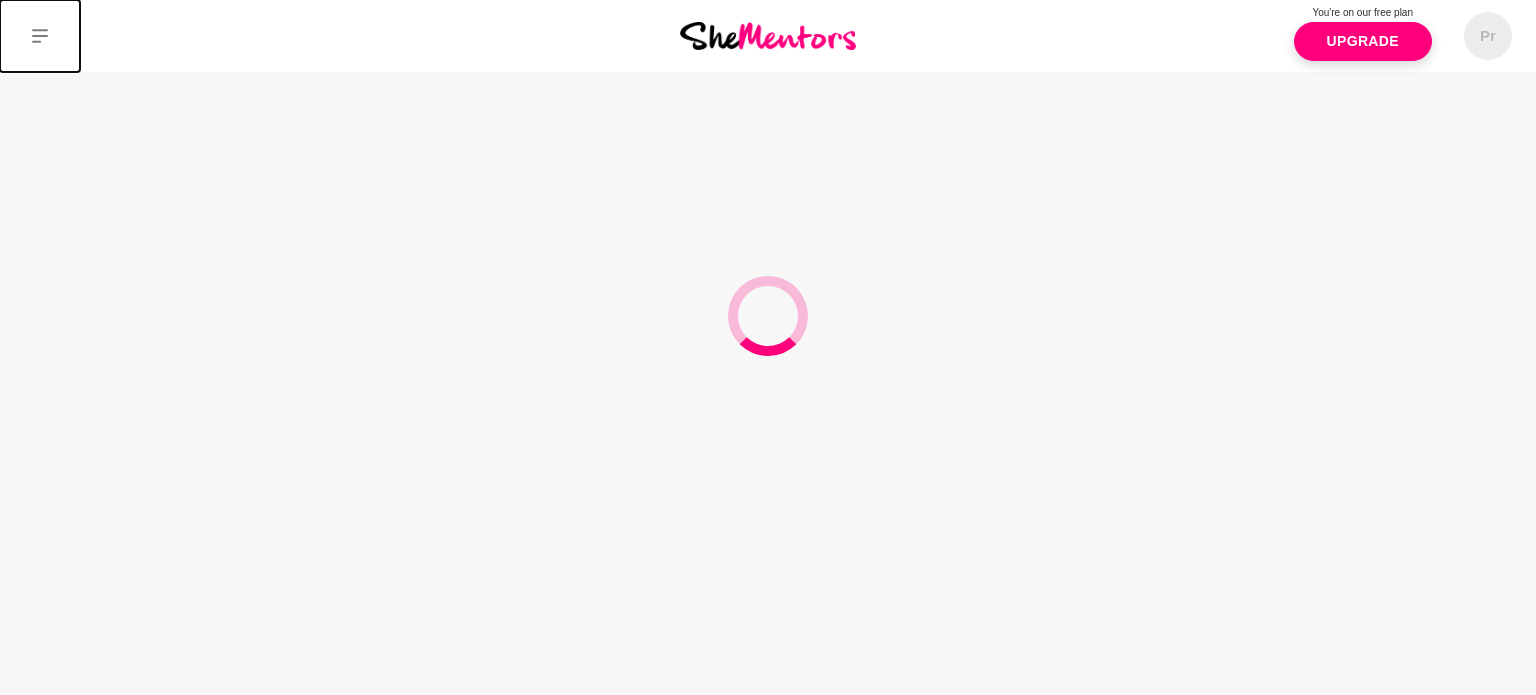 click 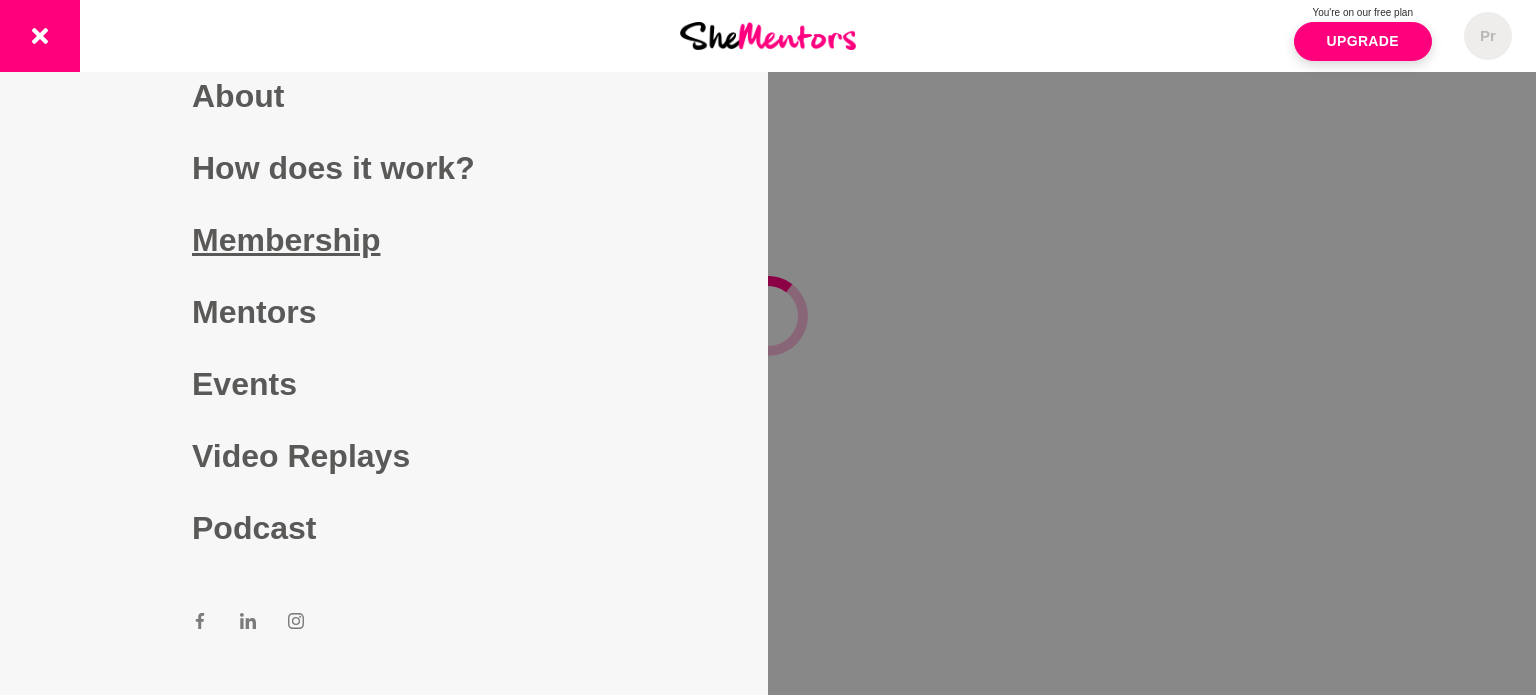 click on "Membership" at bounding box center (384, 240) 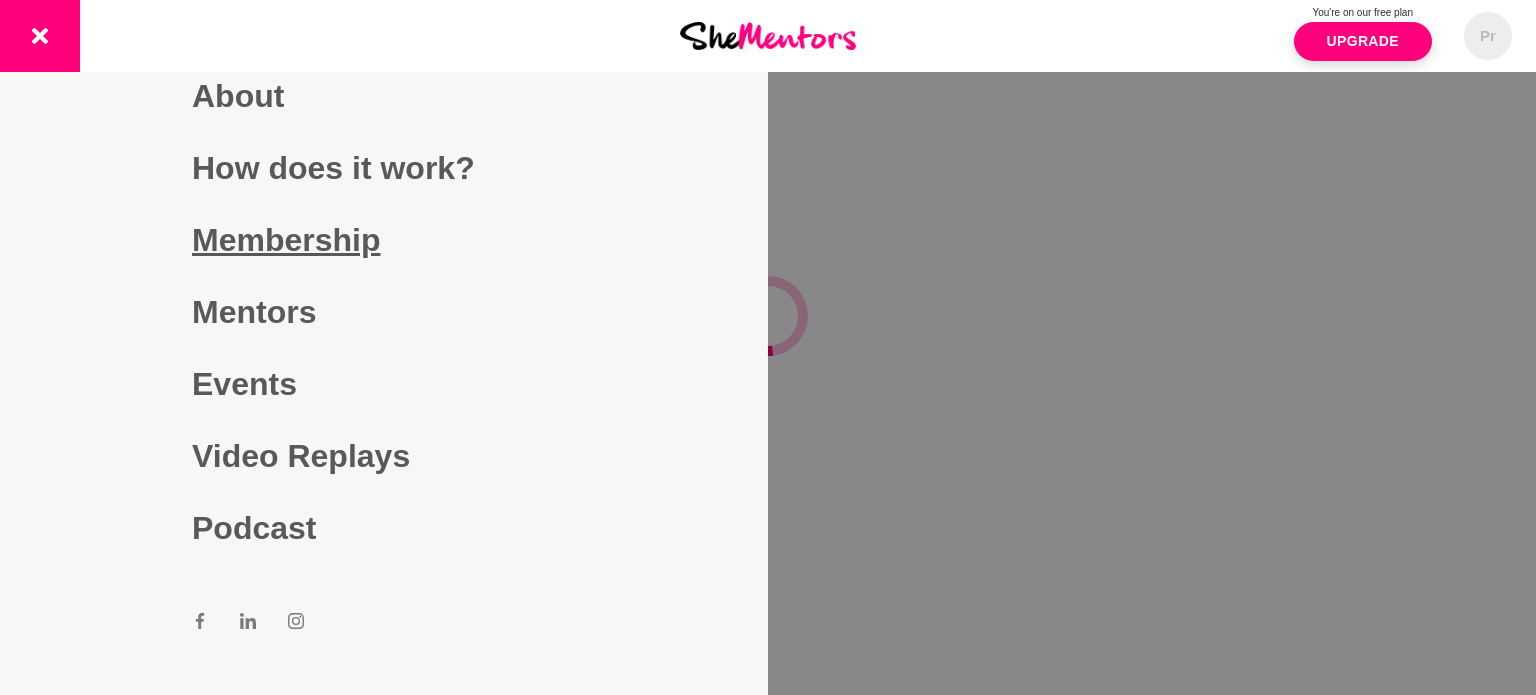 click on "Membership" at bounding box center (384, 240) 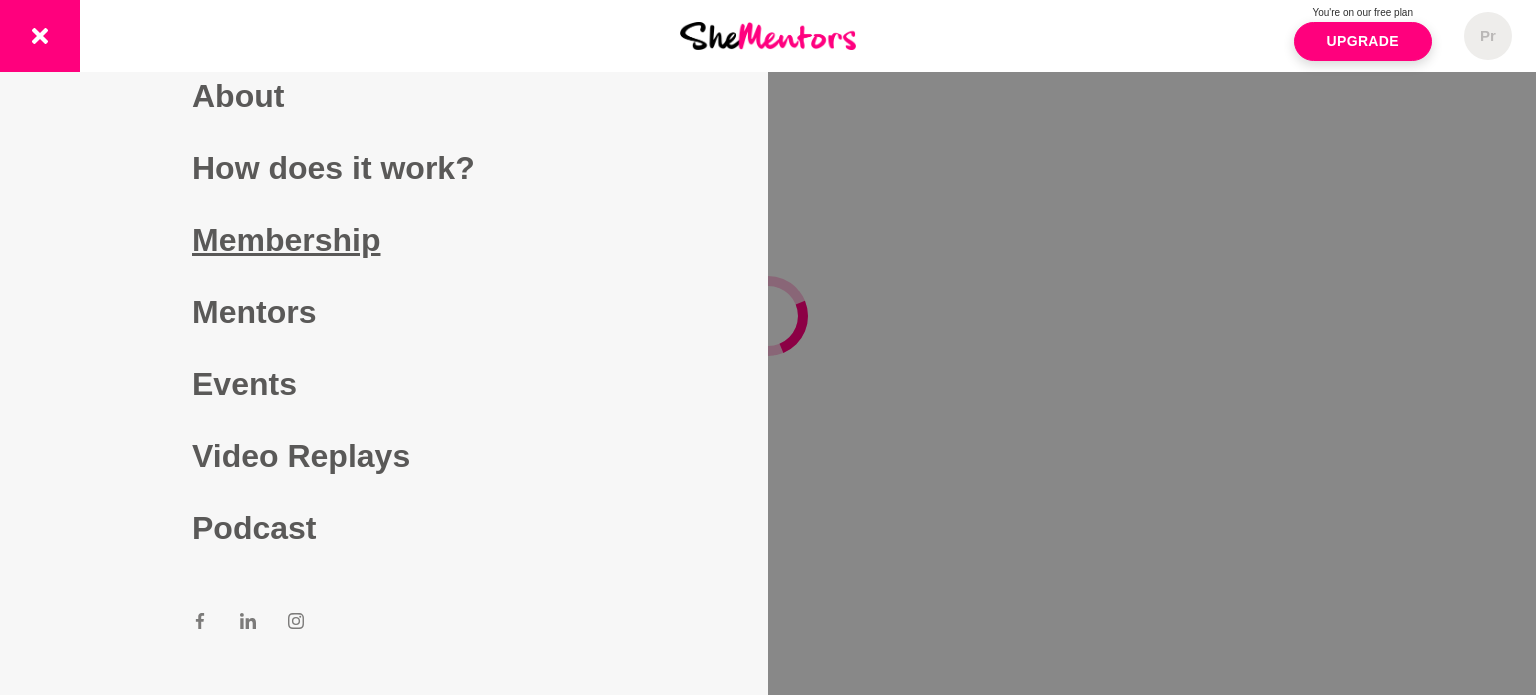 click on "Membership" at bounding box center [384, 240] 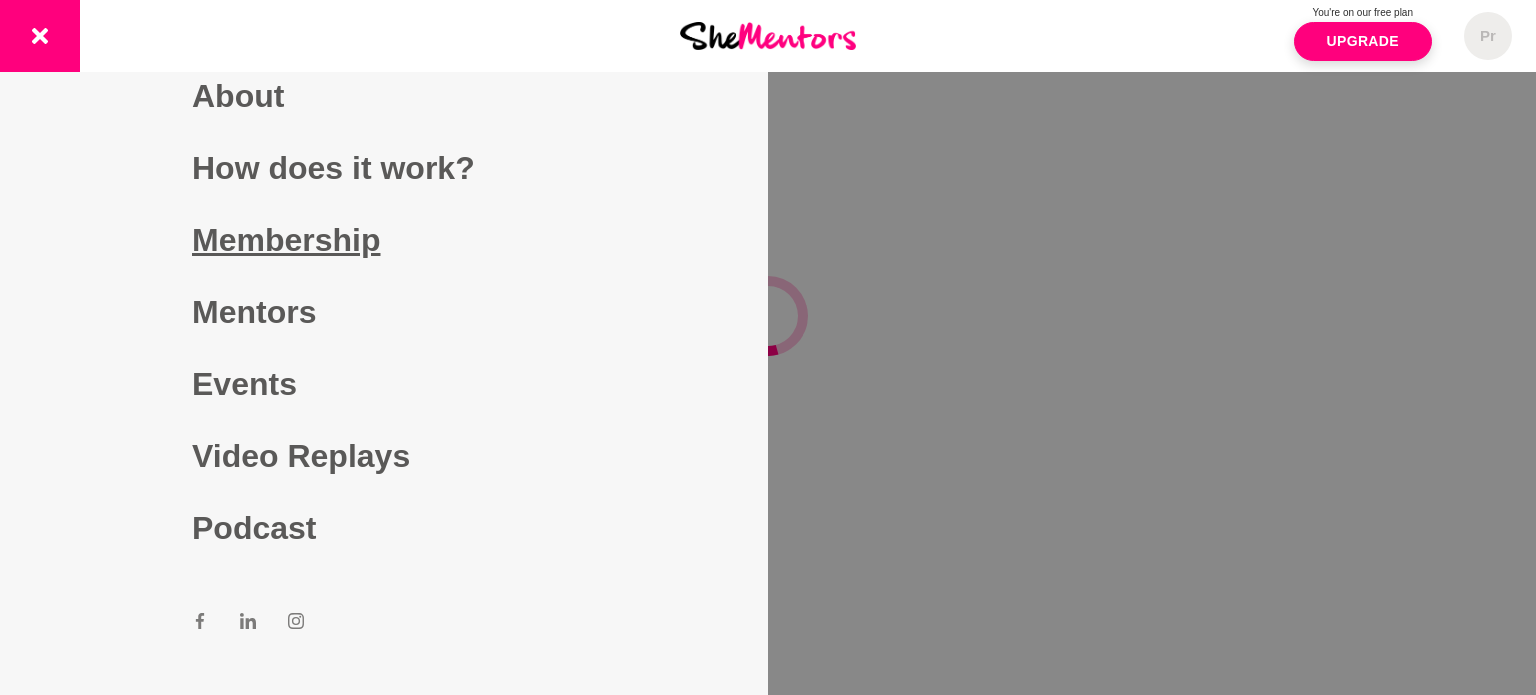 click on "Membership" at bounding box center (384, 240) 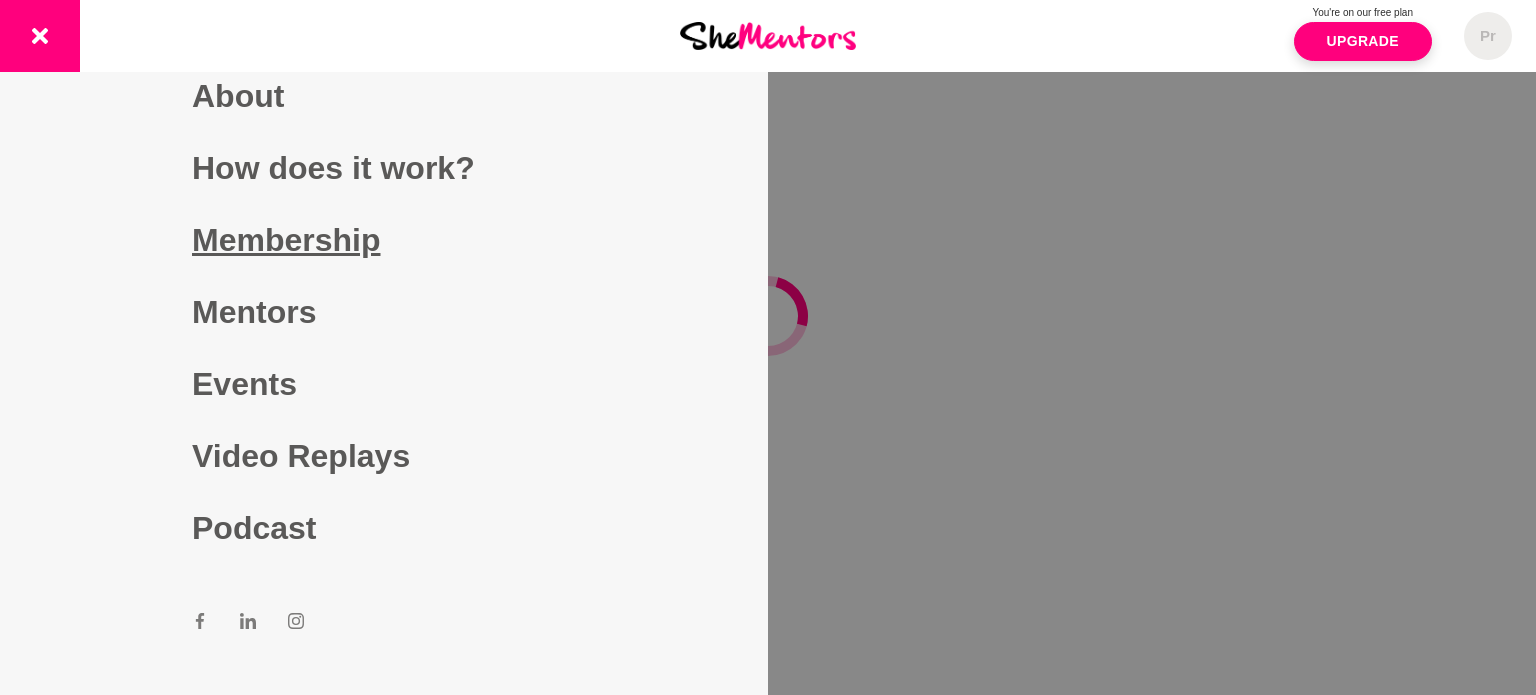click on "Membership" at bounding box center (384, 240) 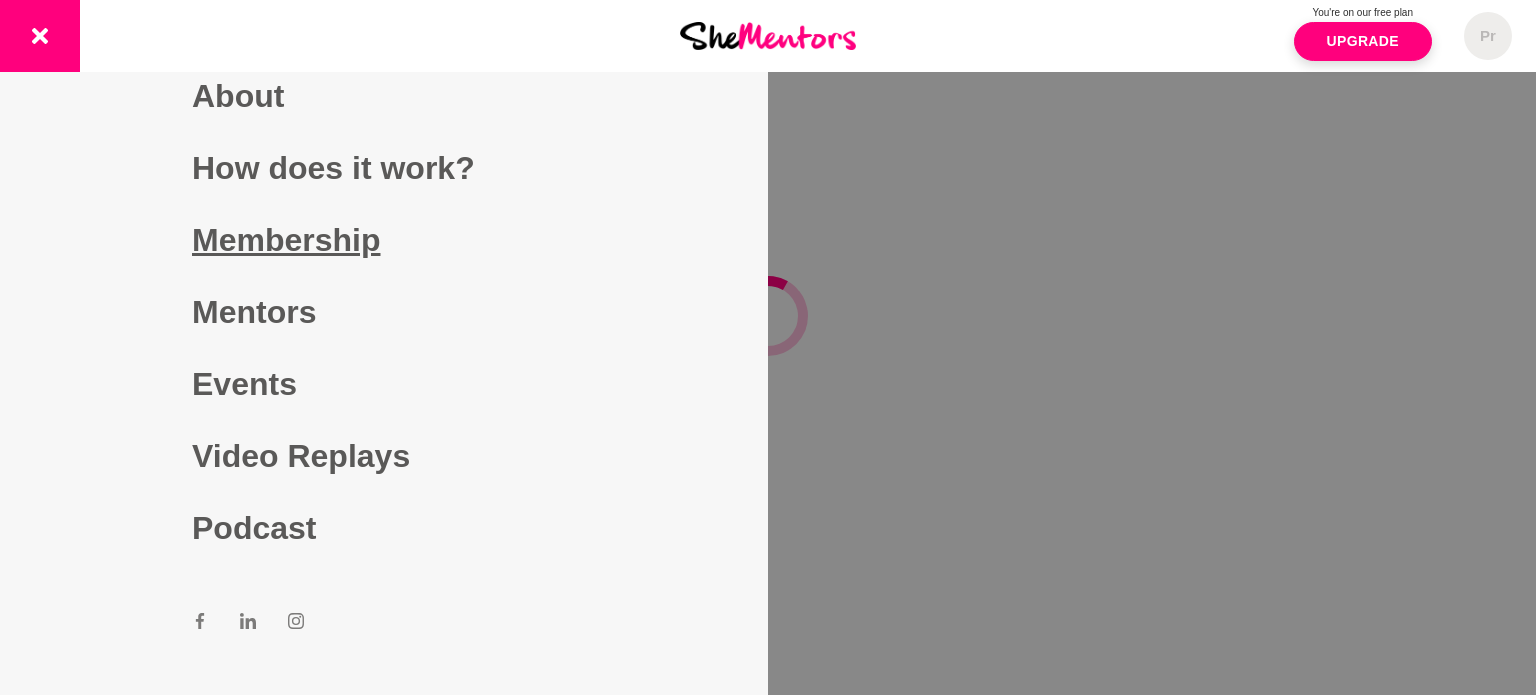 click on "Membership" at bounding box center [384, 240] 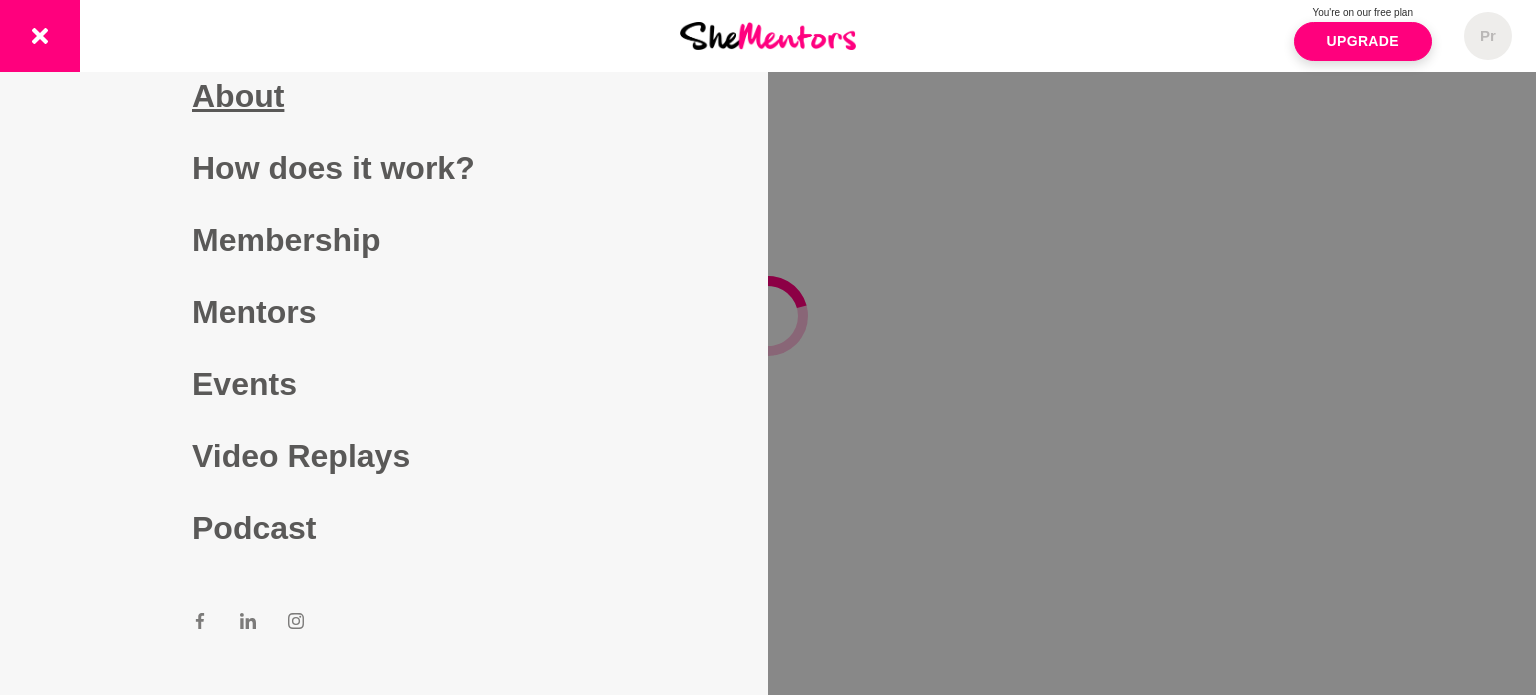 click on "About" at bounding box center (384, 96) 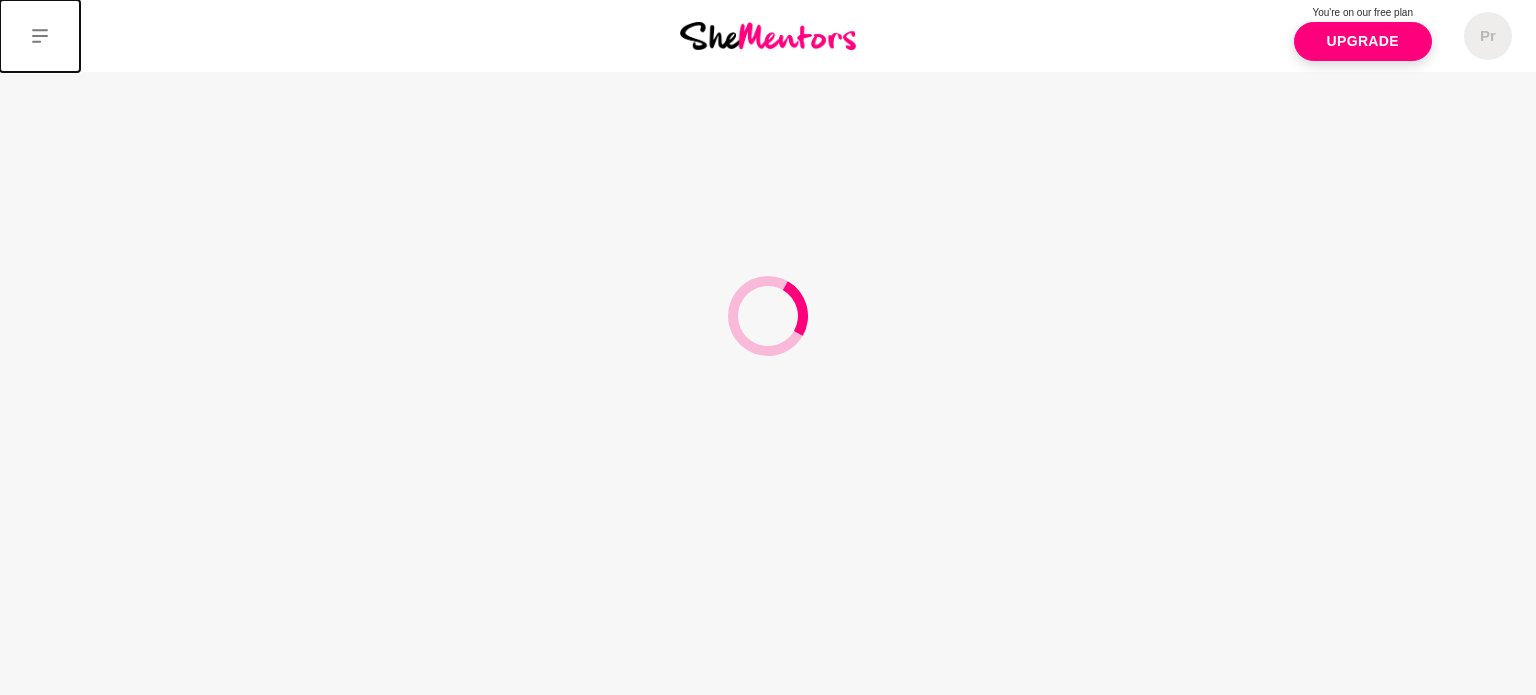 click 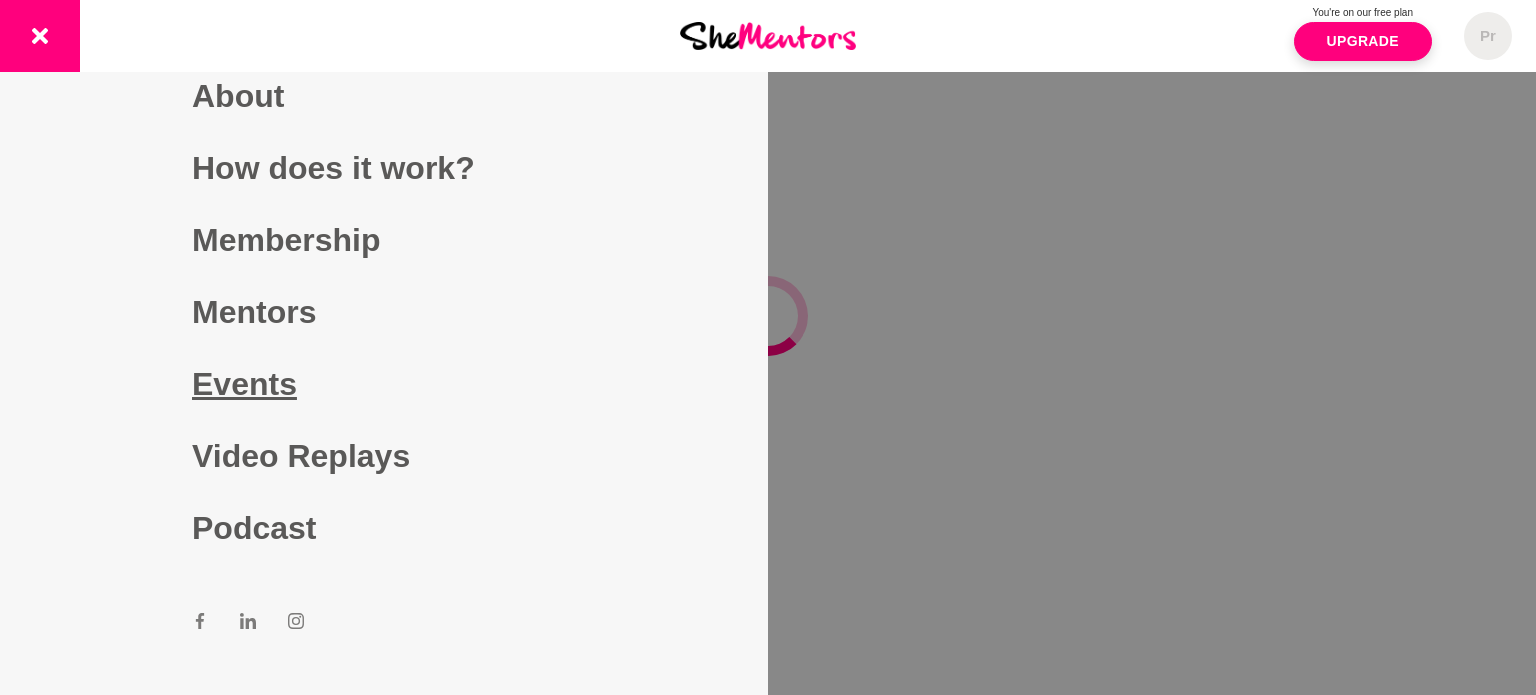 click on "Events" at bounding box center [384, 384] 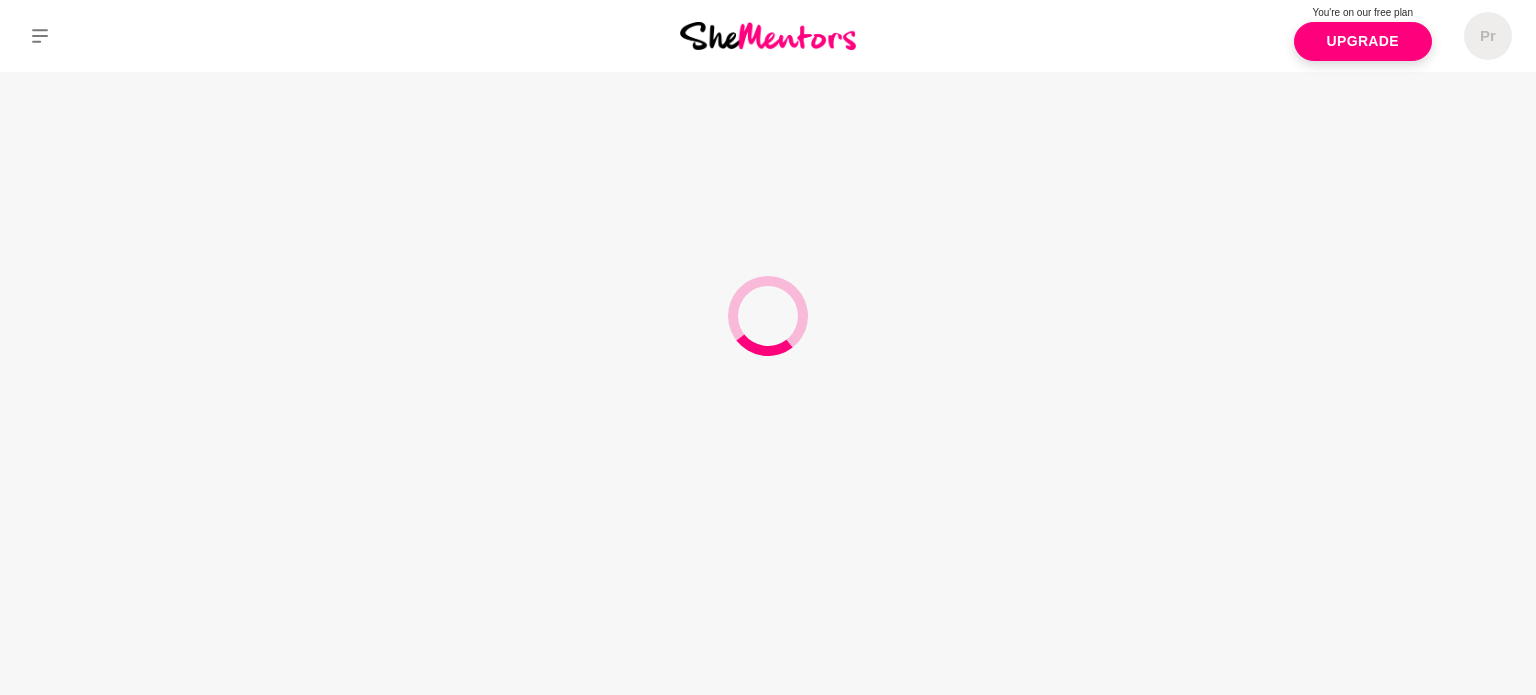 drag, startPoint x: 435, startPoint y: 264, endPoint x: 492, endPoint y: -54, distance: 323.0681 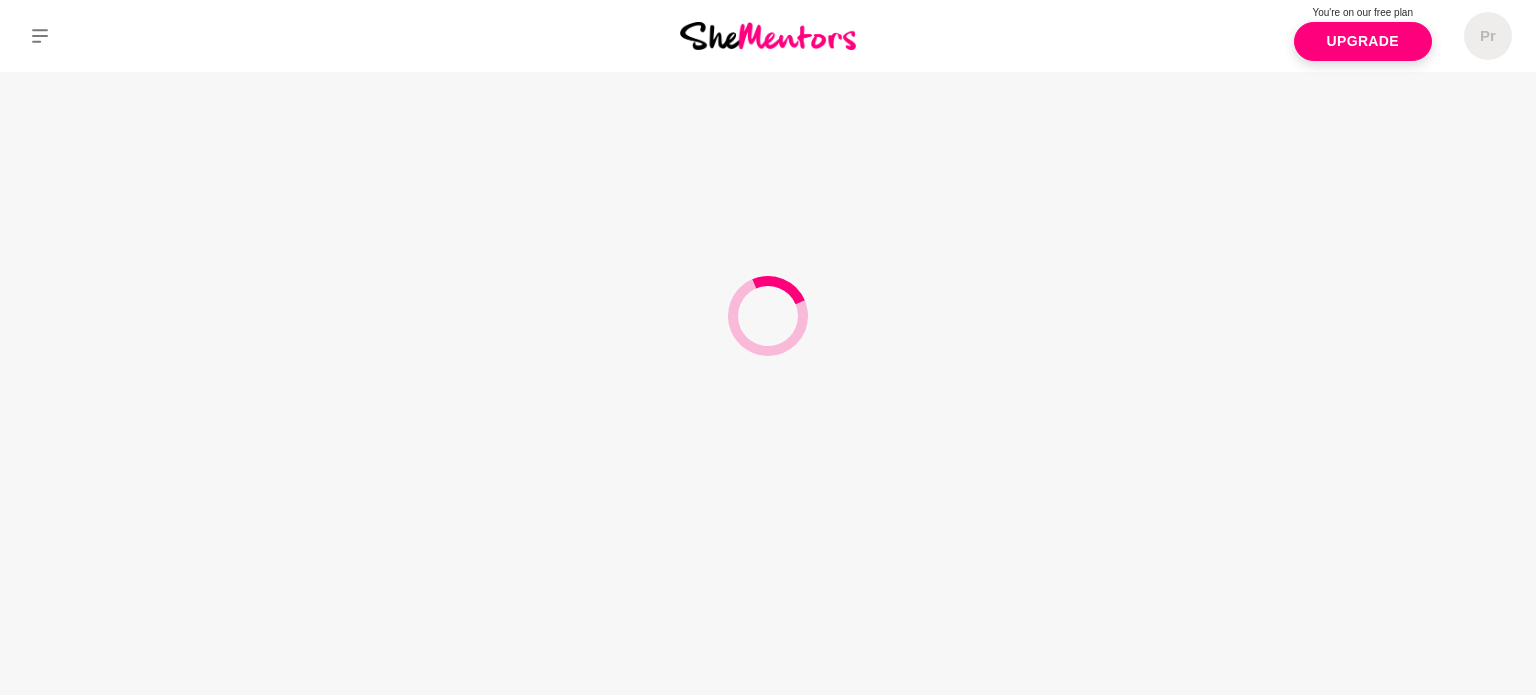 click on "Pr Dashboard Profile Saved Items Loading... Logout Pr Dashboard Profile Saved Items Loading... Logout You're on our free plan Upgrade Pr Dashboard Profile Saved Items Loading... Logout Pr Dashboard Profile Saved Items Loading... Logout Events Upcoming Events Past Events 31 July 2025 Quarterly Checkin: Mental Detox 🍃 If the last quarter has been a rollercoaster, you're not alone! Join our Mentor of the Year, Jen Gautier for that all-important momentum shift. Register Quarterly Checkin: Mental Detox 🍃 If the last quarter has been a rollercoaster, you're not alone! Join our Mentor of the Year, Jen Gautier for that all-important momentum shift. View Event 06 August 2025 Auckland MeetUp: Burnout Panel  Auckland members! Come meet your fellow She Mentors community at the next event View Event Auckland MeetUp: Burnout Panel  Auckland members! Come meet your fellow She Mentors community at the next event View Event 13 August 2025 New Member Coffee Register New Member Coffee View Event 22 August 2025 View Event" at bounding box center (768, 0) 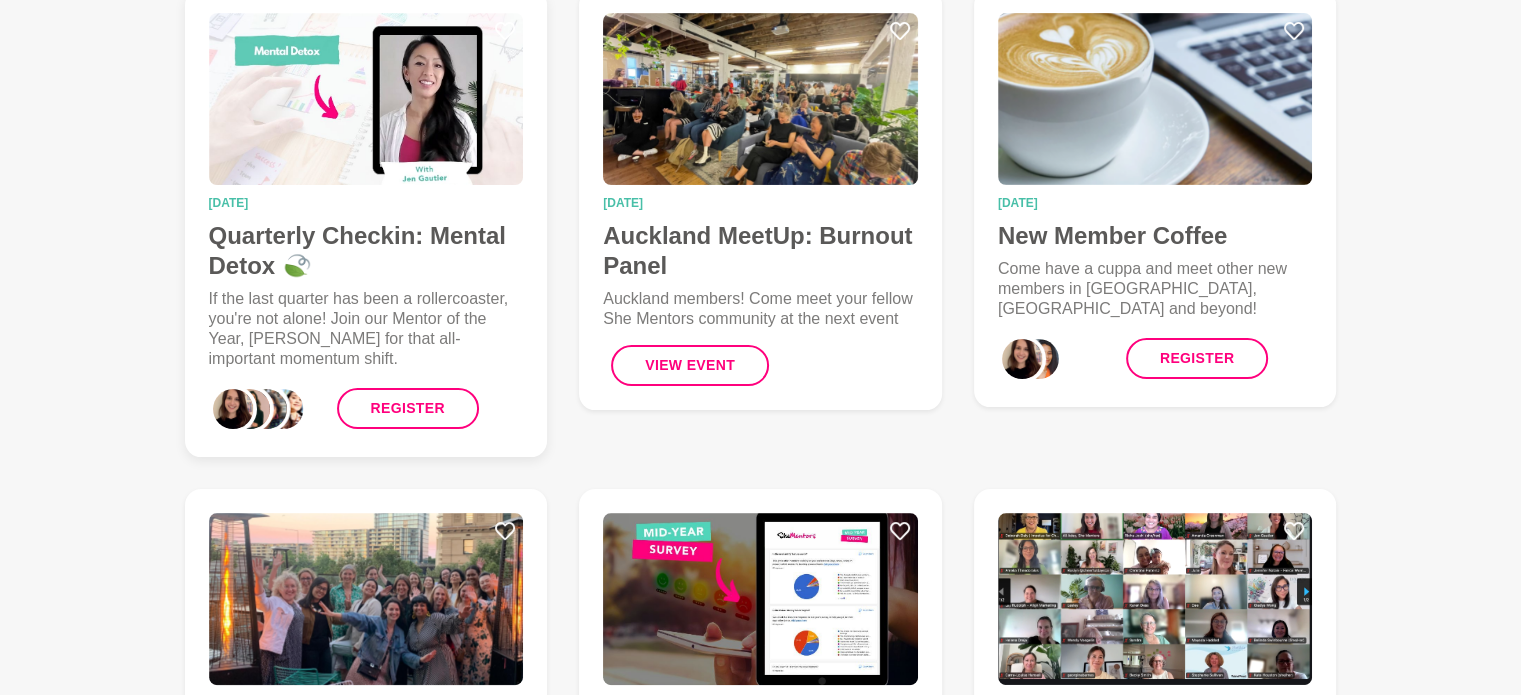 scroll, scrollTop: 313, scrollLeft: 0, axis: vertical 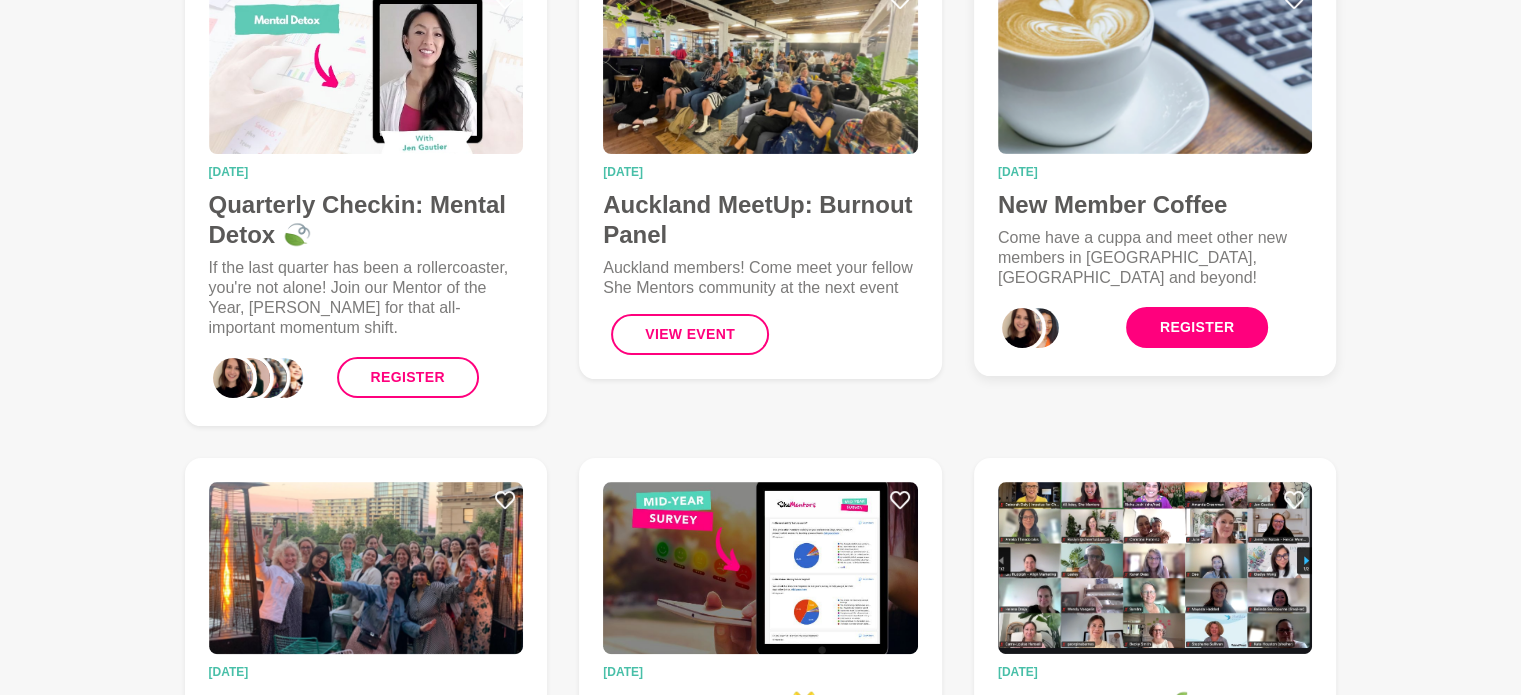 click on "Register" at bounding box center (1197, 327) 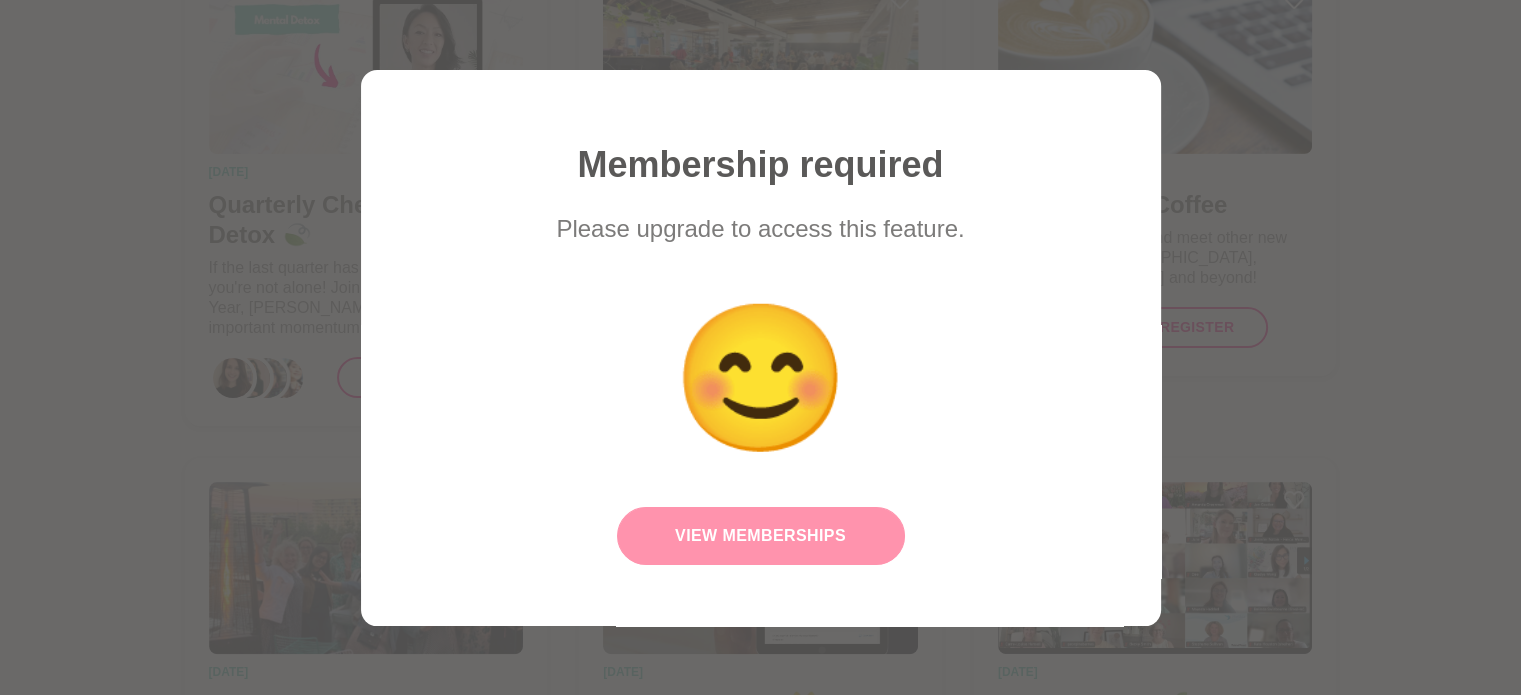 click on "View Memberships" at bounding box center [761, 536] 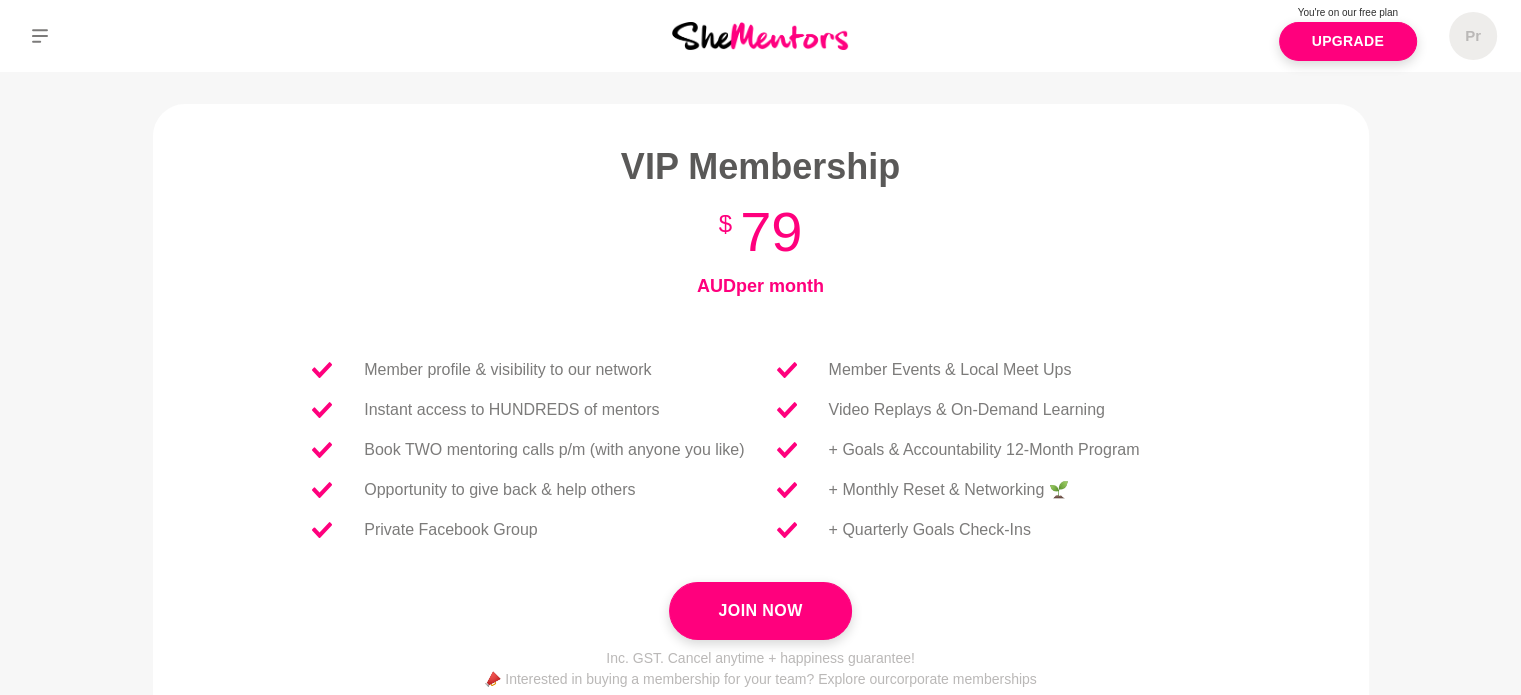 scroll, scrollTop: 313, scrollLeft: 0, axis: vertical 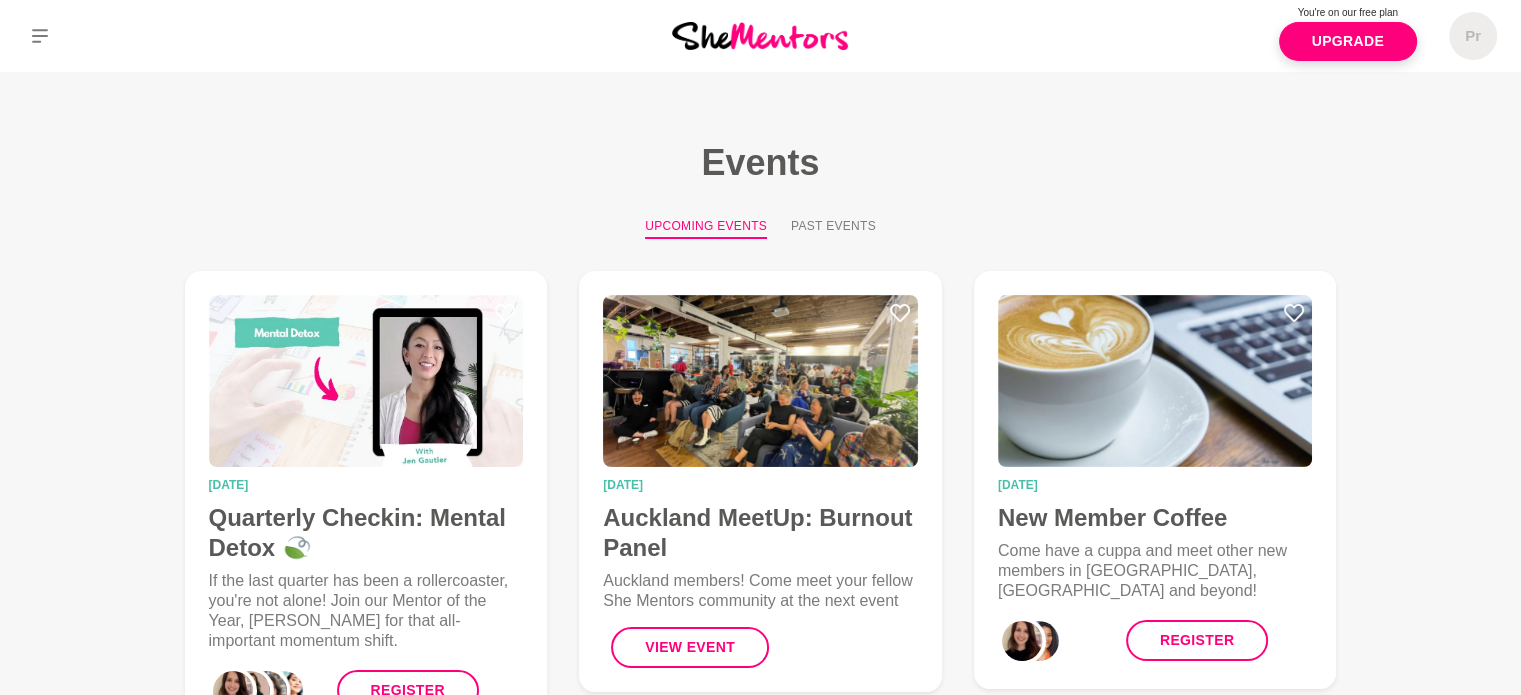 click on "Upcoming Events Past Events" at bounding box center (761, 228) 